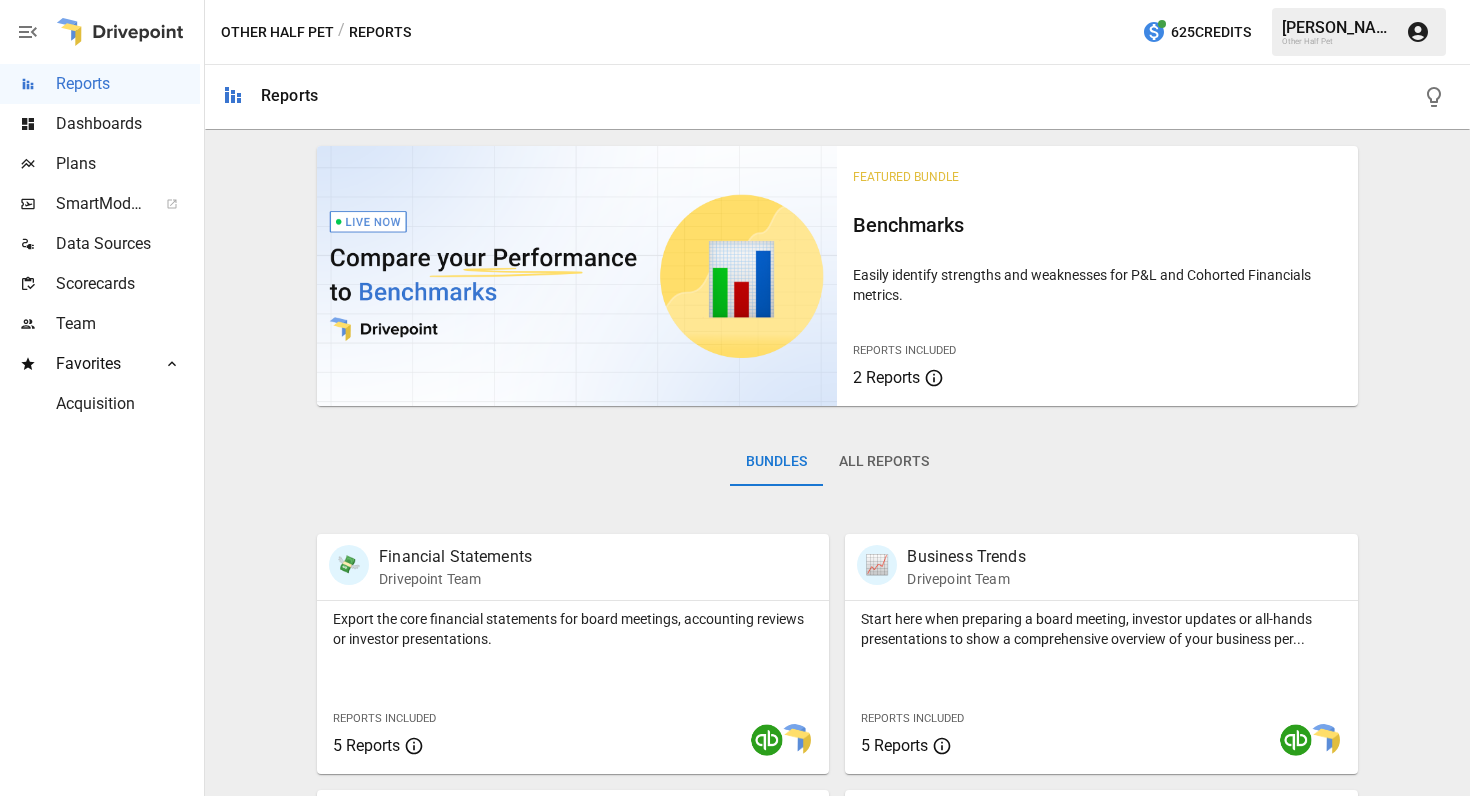 scroll, scrollTop: 0, scrollLeft: 0, axis: both 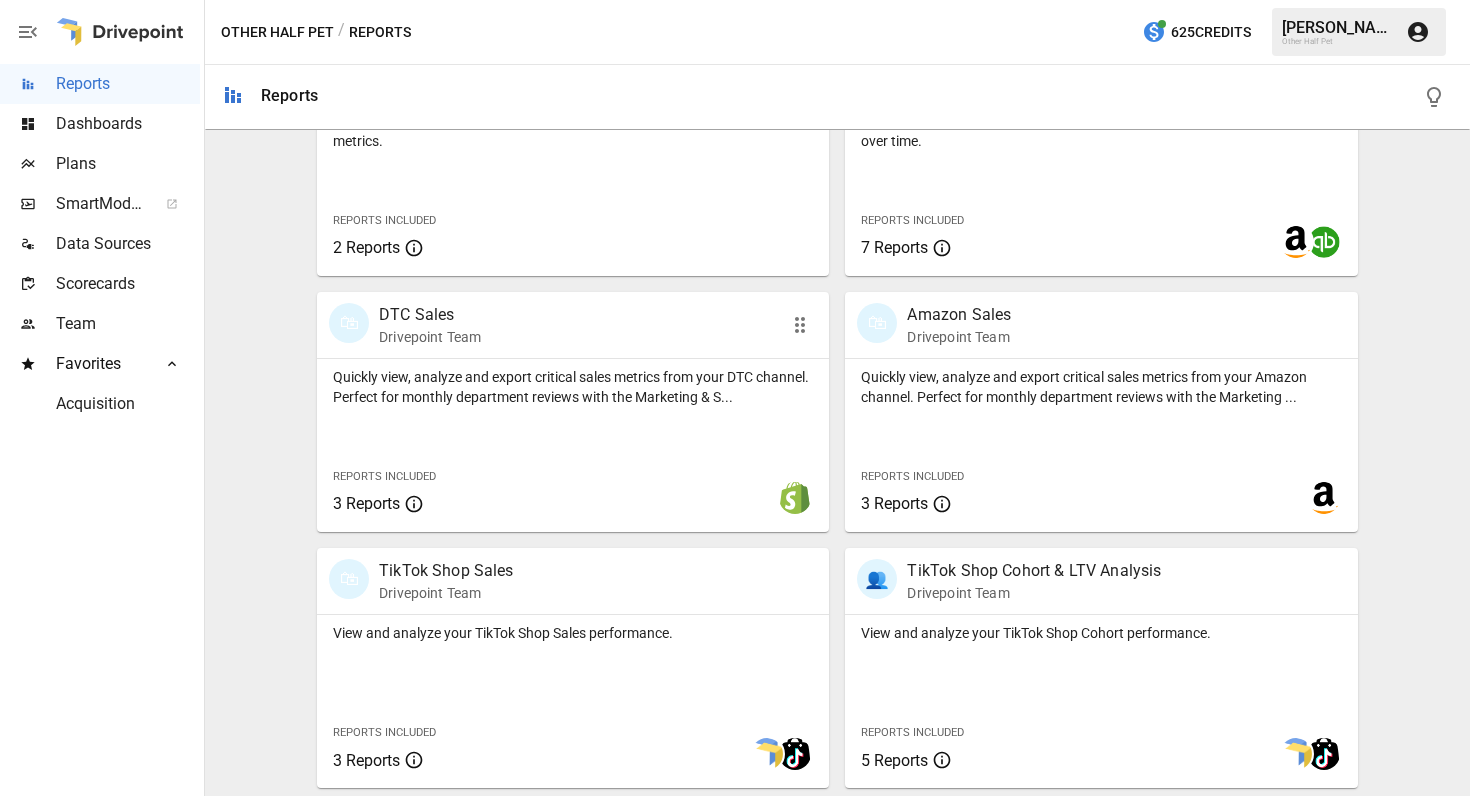 click on "Quickly view, analyze and export critical sales metrics from your DTC channel. Perfect for monthly department reviews with the Marketing & S..." at bounding box center (573, 387) 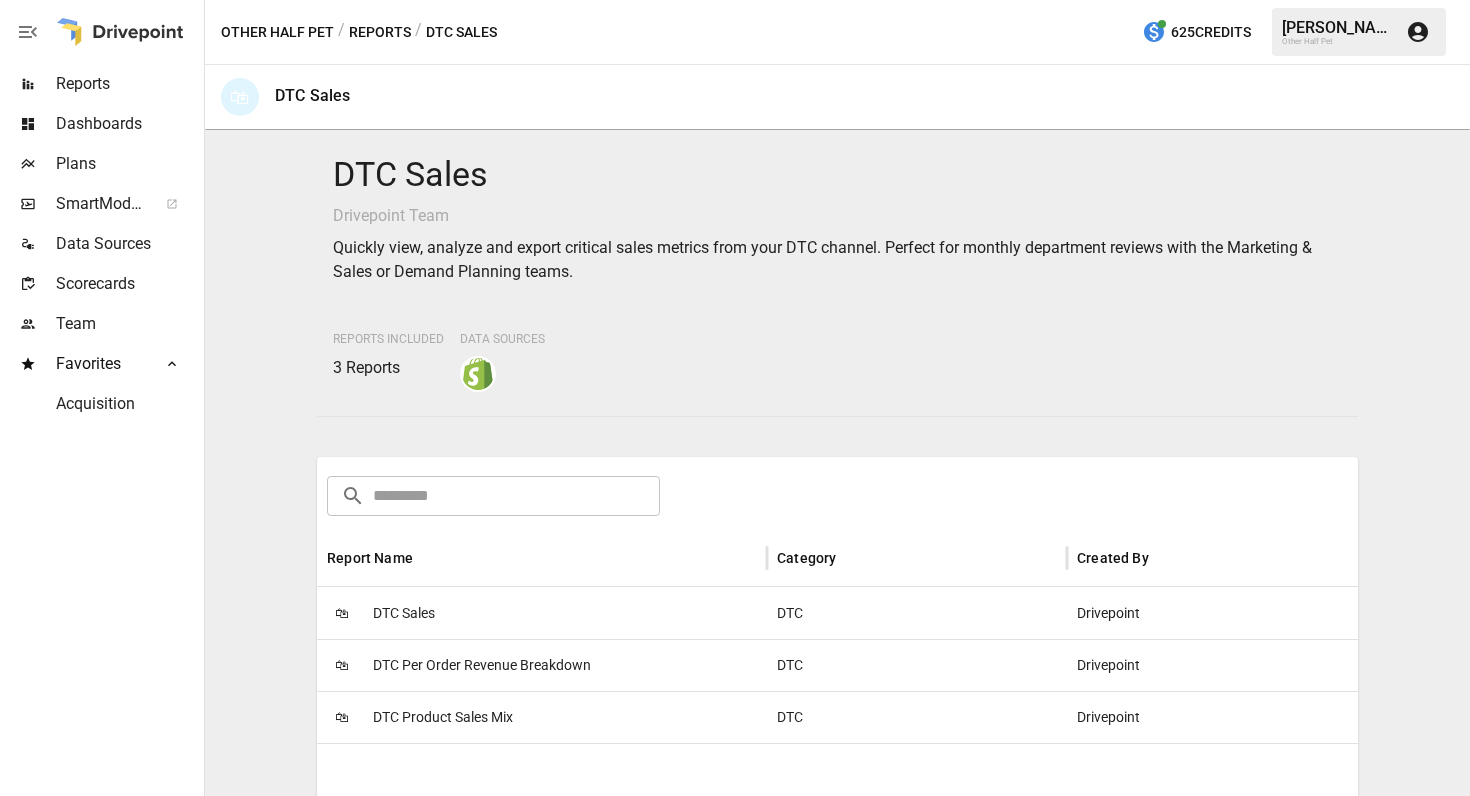 click on "🛍 DTC Sales" at bounding box center [542, 613] 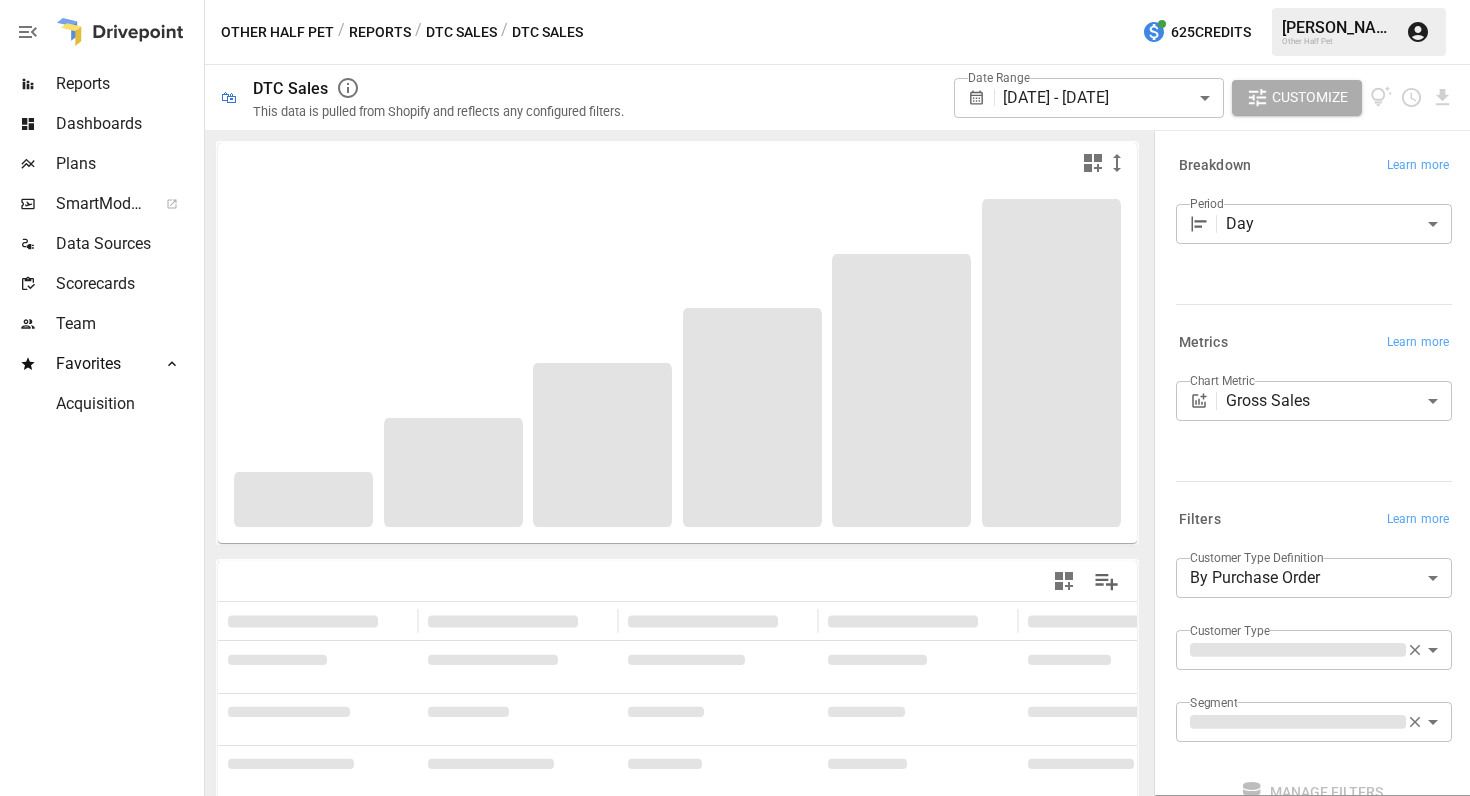 click on "Date Range [DATE] - [DATE] ****** ​" at bounding box center (1089, 97) 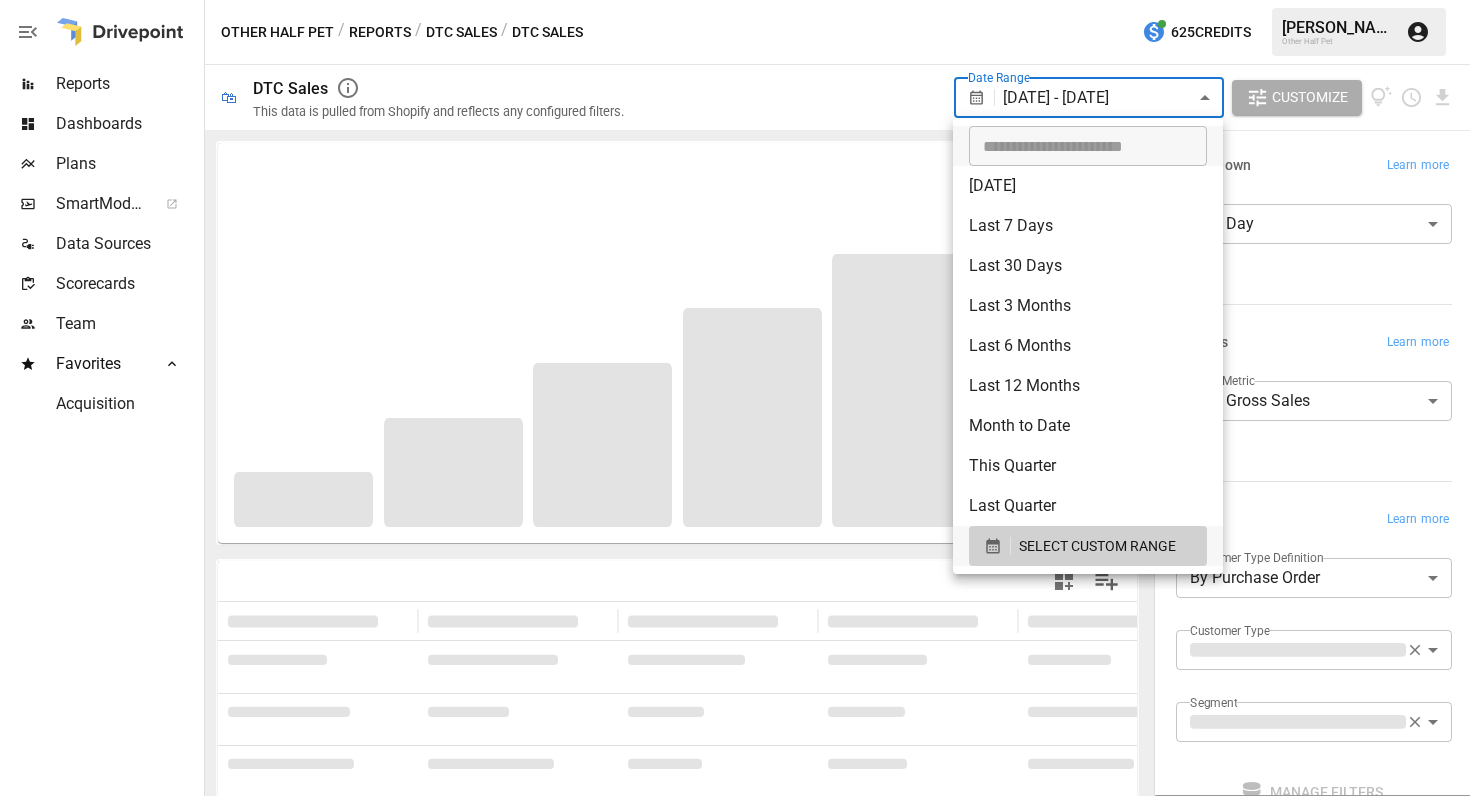 click on "**********" at bounding box center [735, 0] 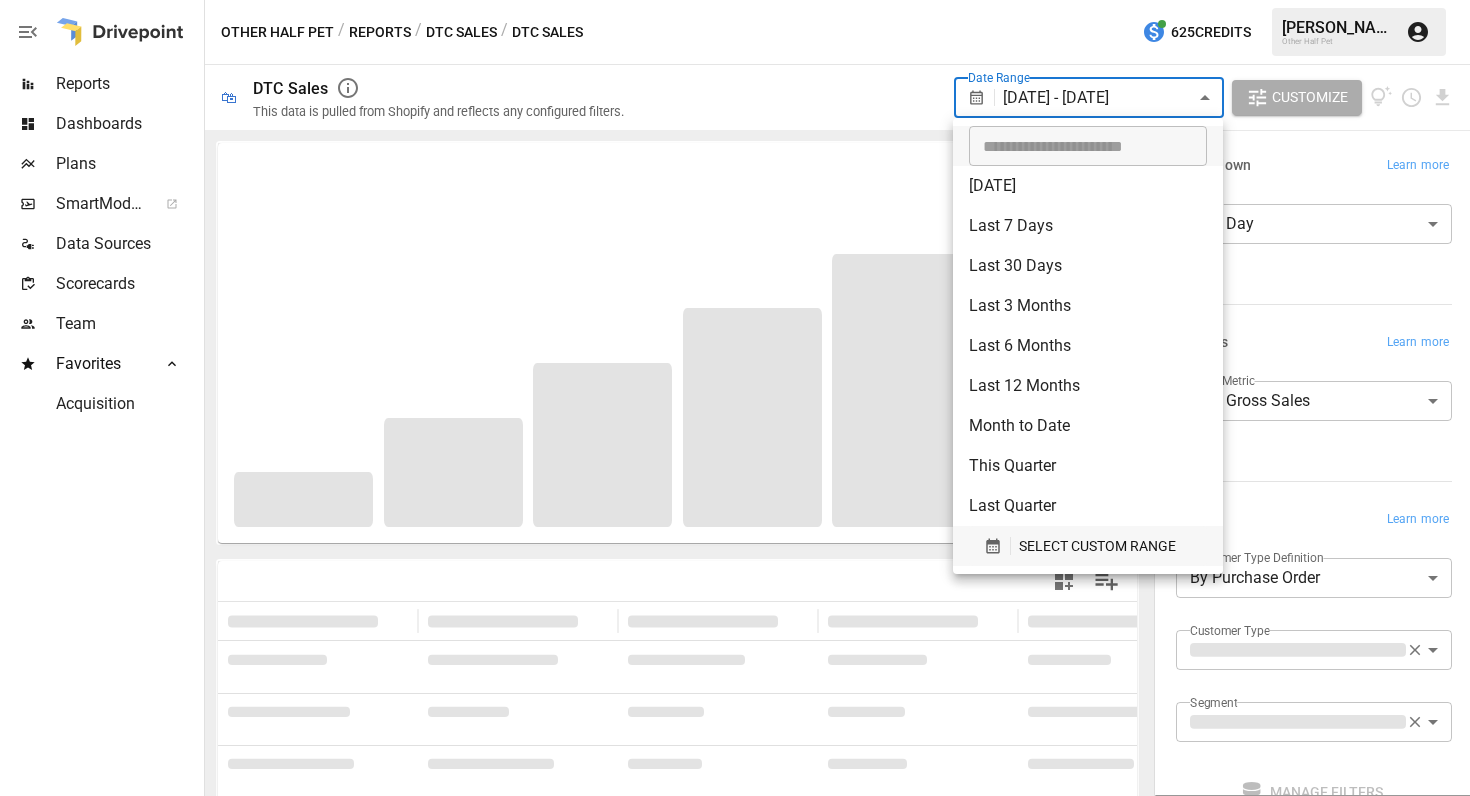 click on "SELECT CUSTOM RANGE" at bounding box center (1097, 546) 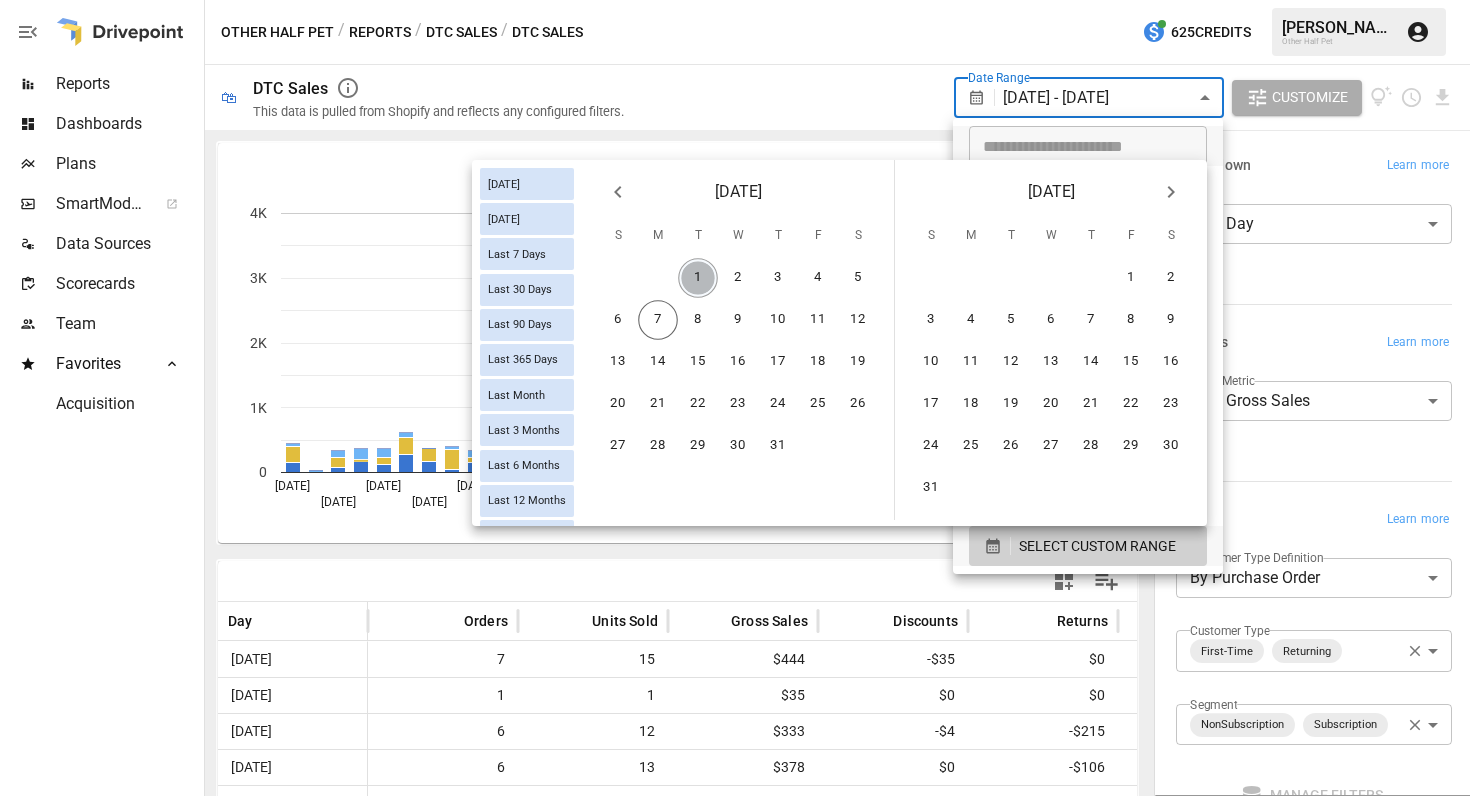 click on "1" at bounding box center (698, 278) 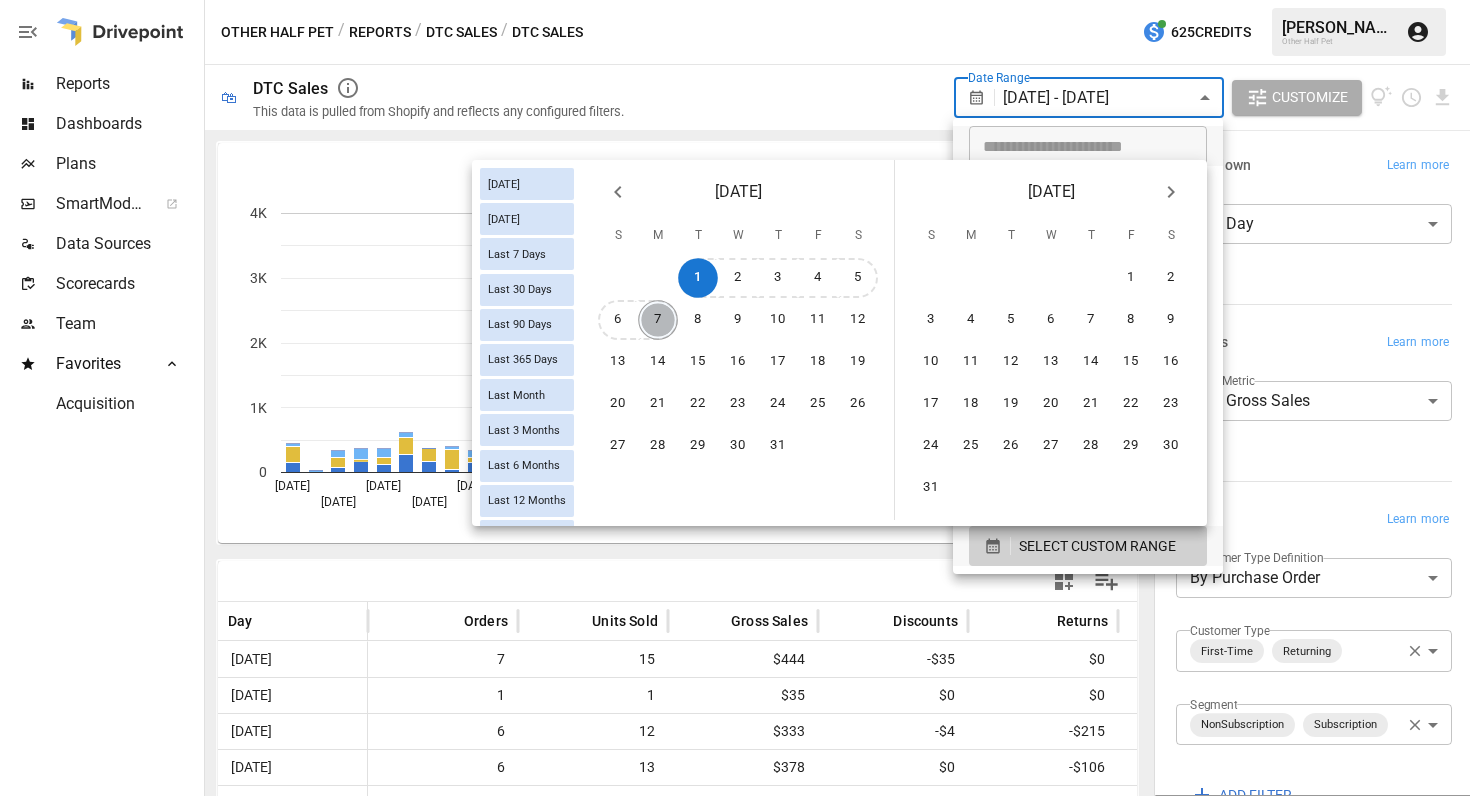 click on "7" at bounding box center [658, 320] 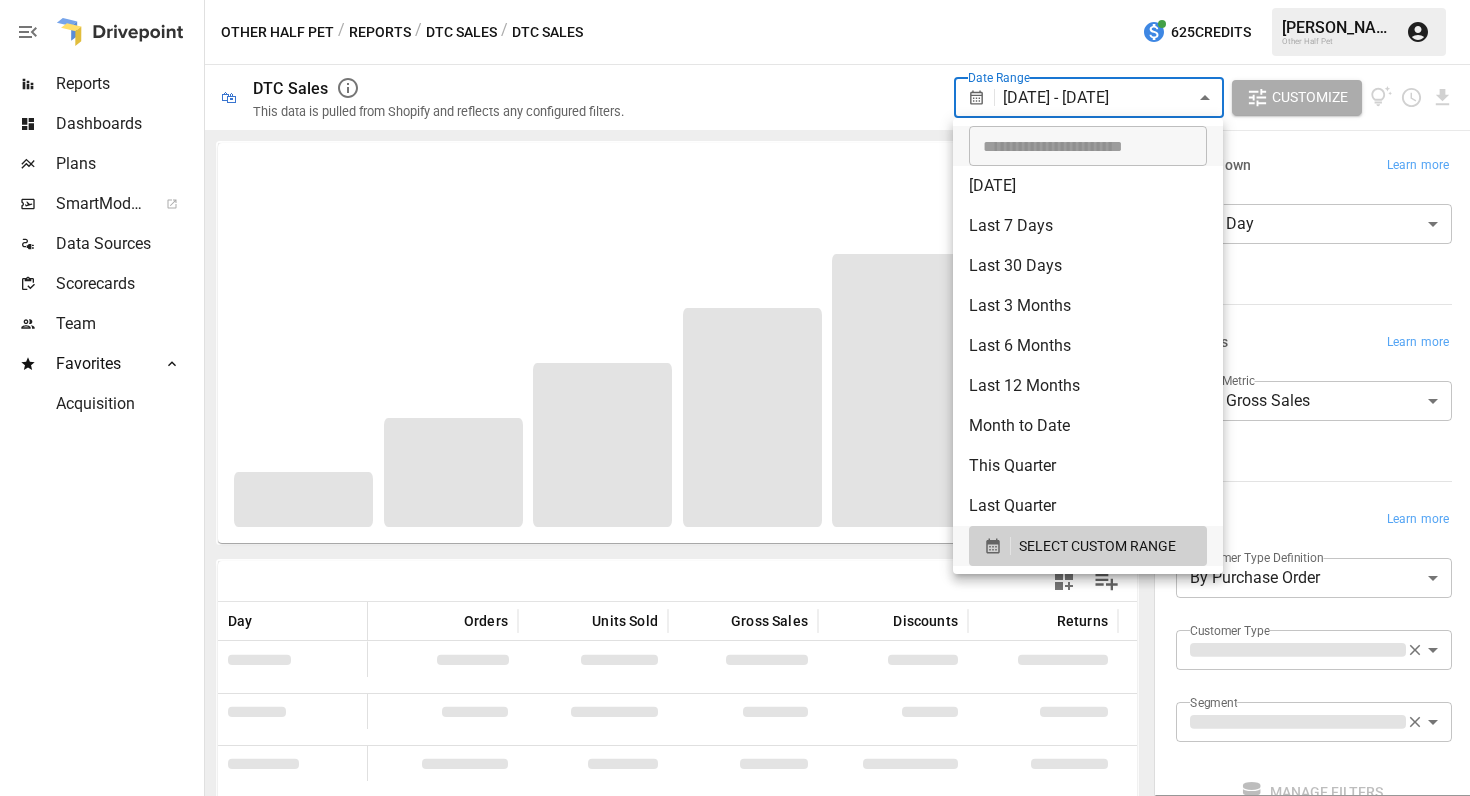 click at bounding box center [735, 398] 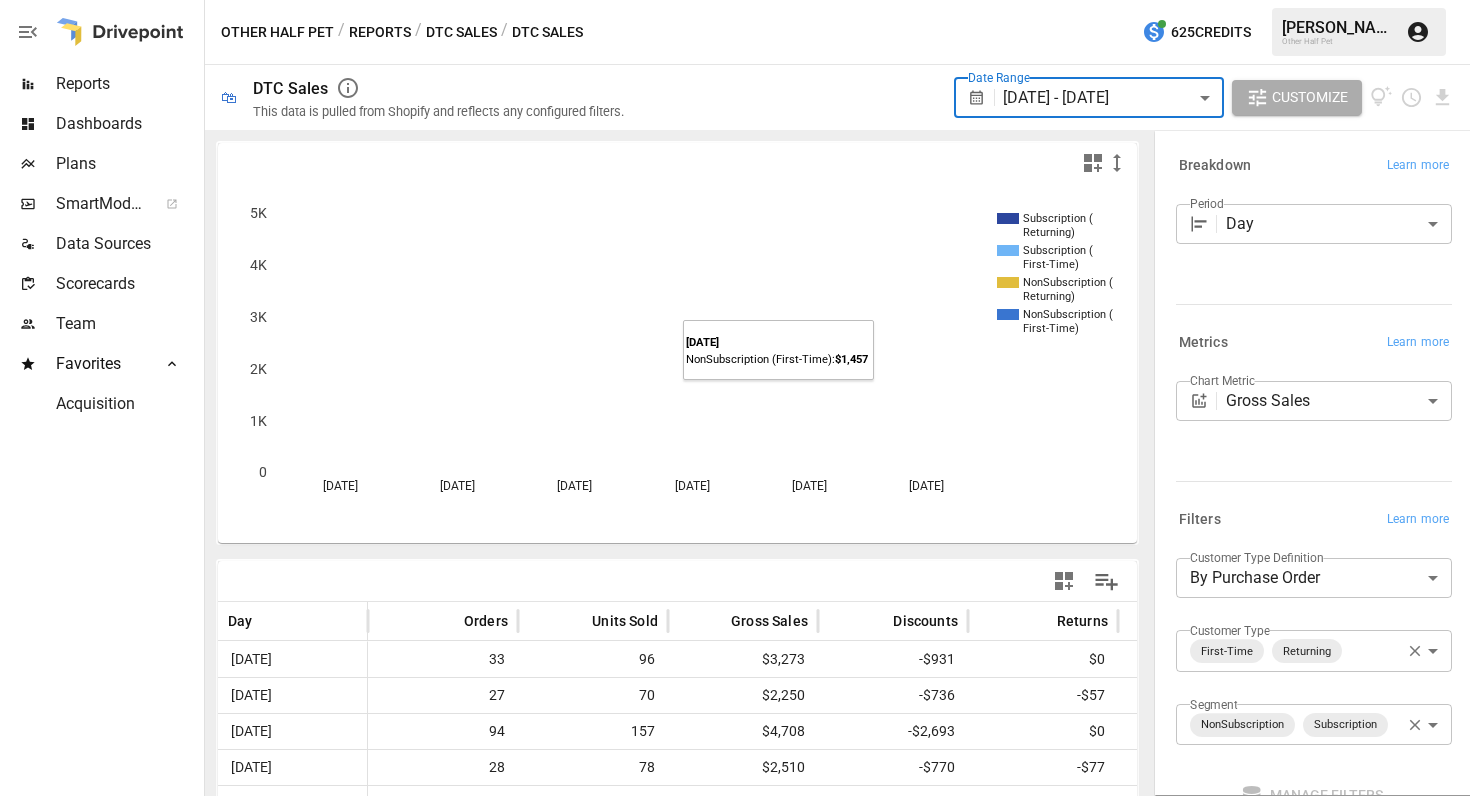 scroll, scrollTop: 178, scrollLeft: 0, axis: vertical 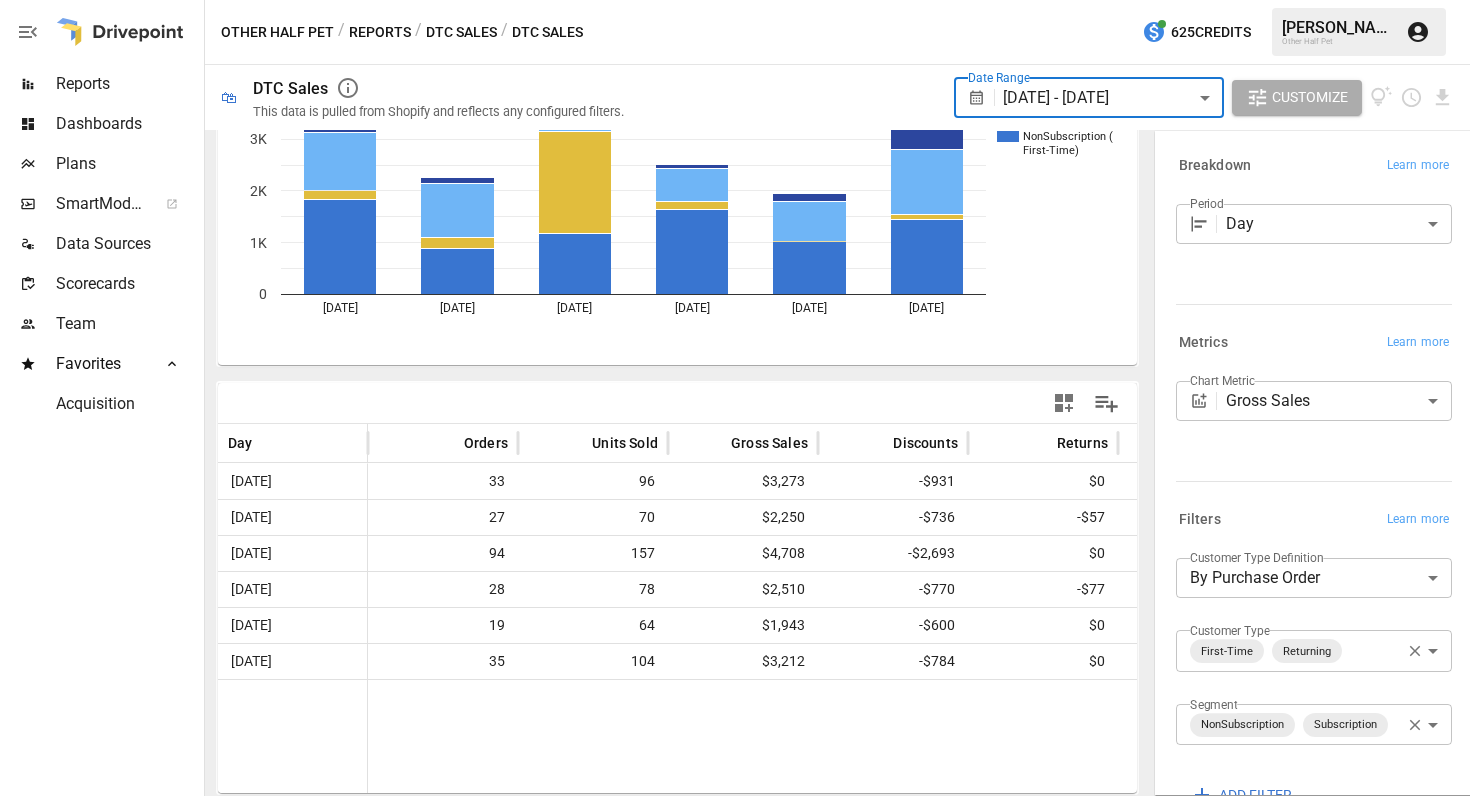 click on "**********" at bounding box center (735, 0) 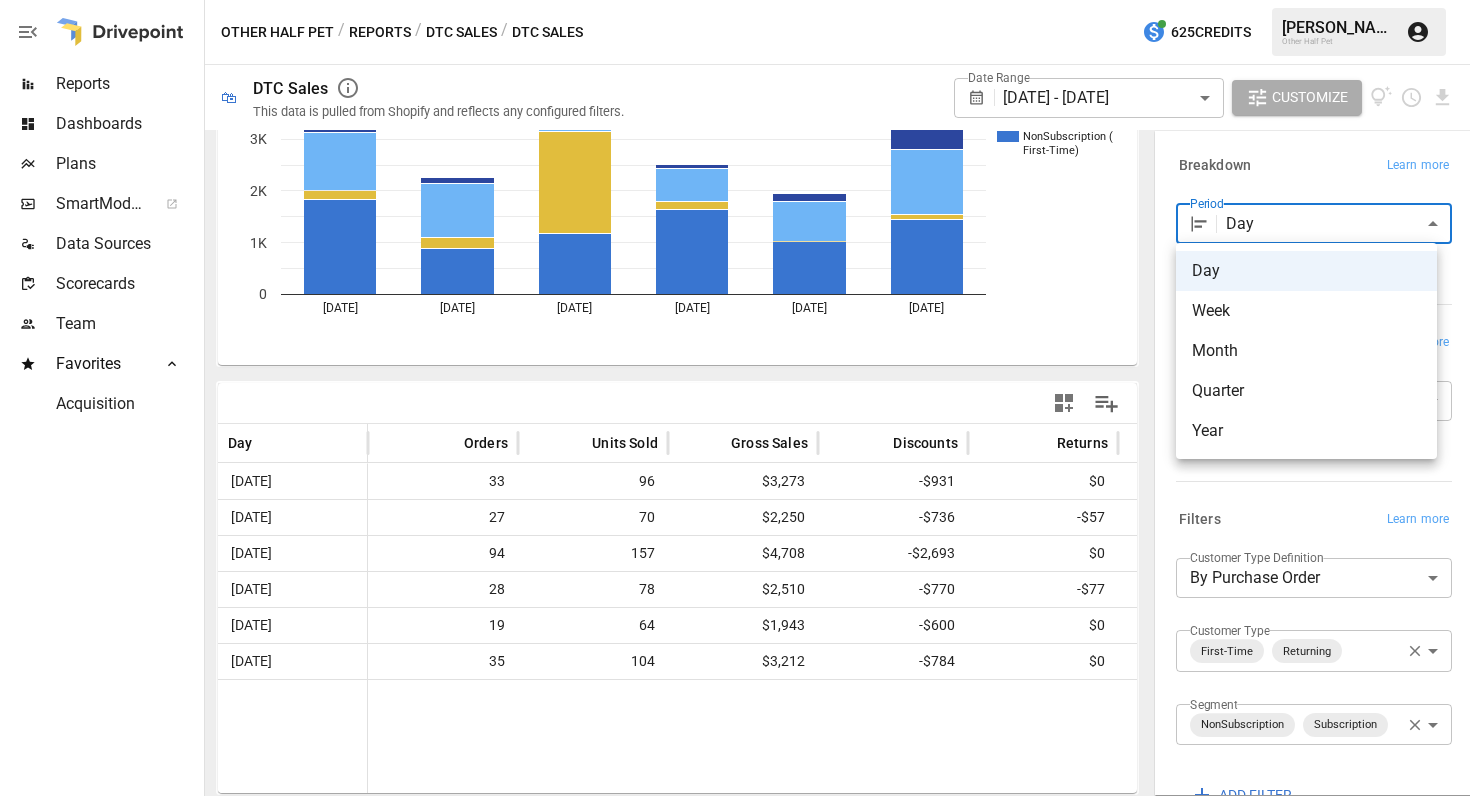 click on "Month" at bounding box center [1306, 351] 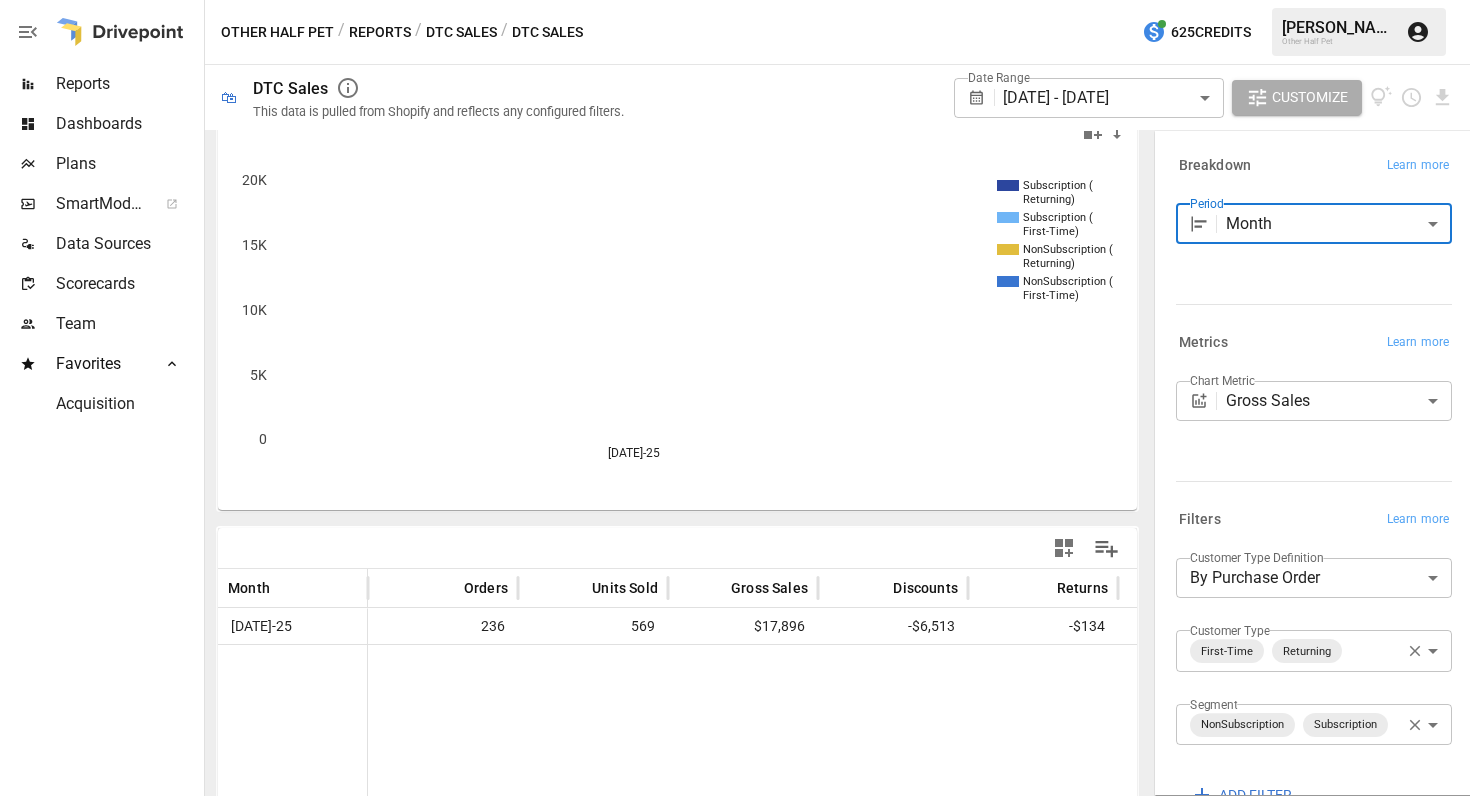 scroll, scrollTop: 178, scrollLeft: 0, axis: vertical 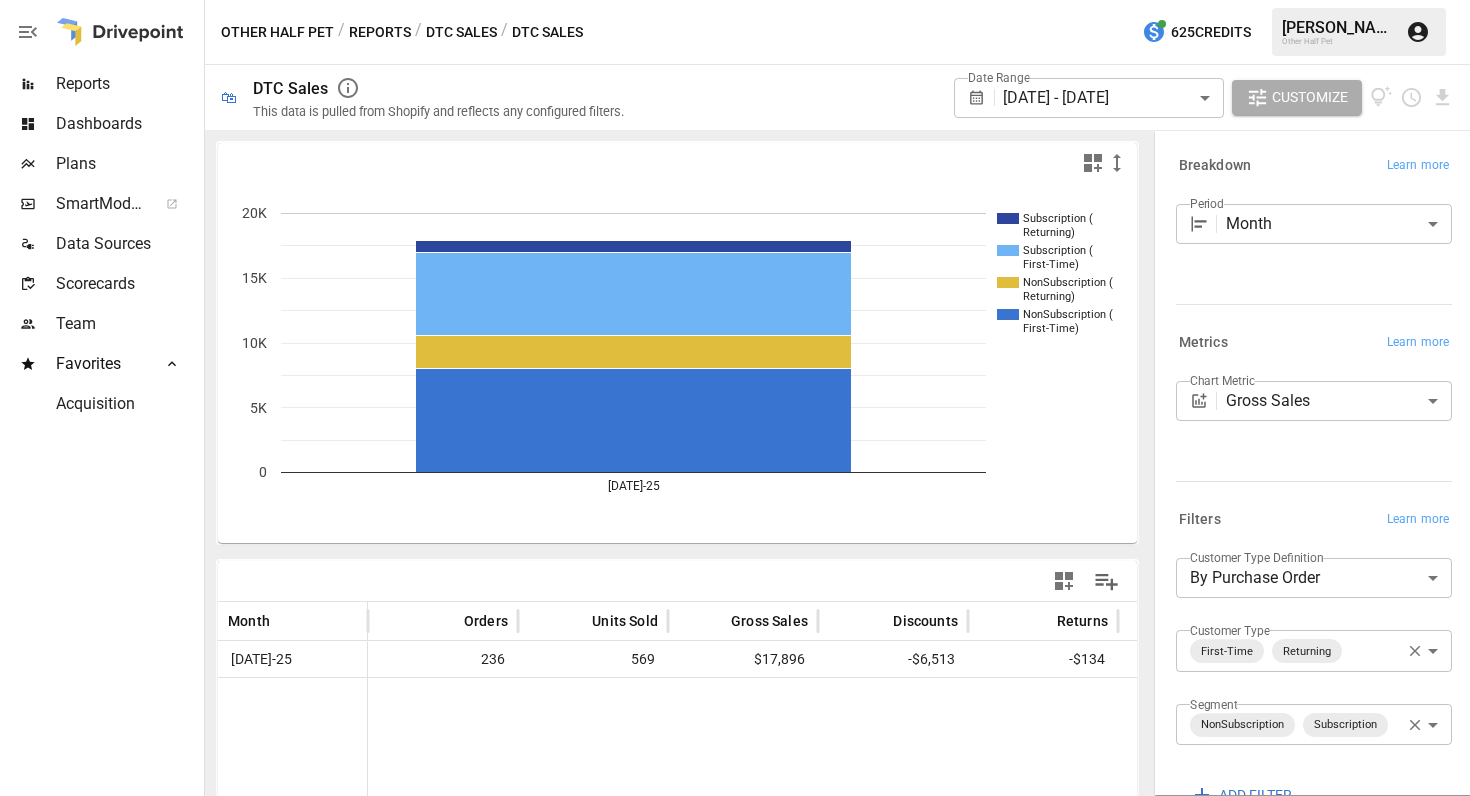 click on "**********" at bounding box center [735, 0] 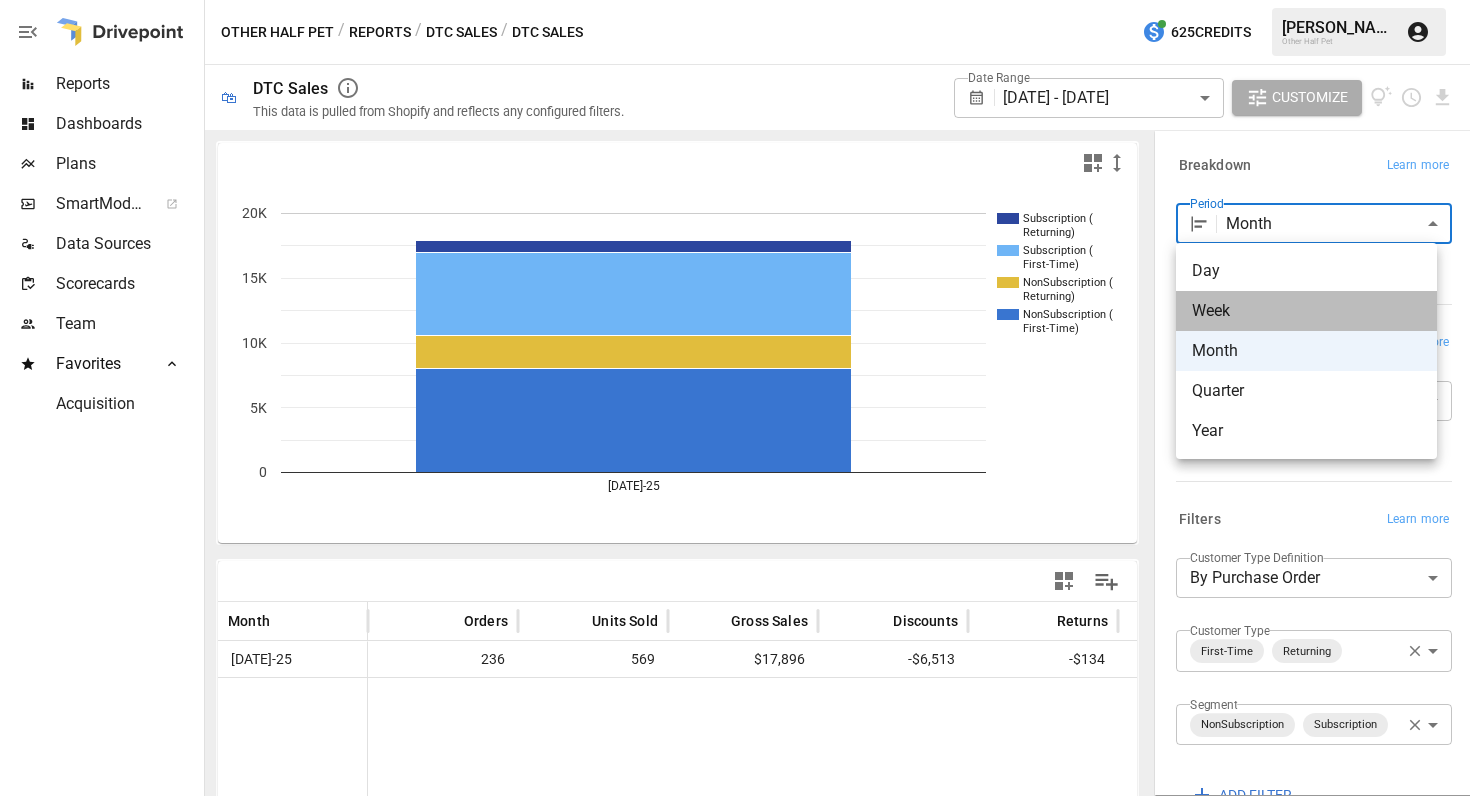 click on "Week" at bounding box center (1306, 311) 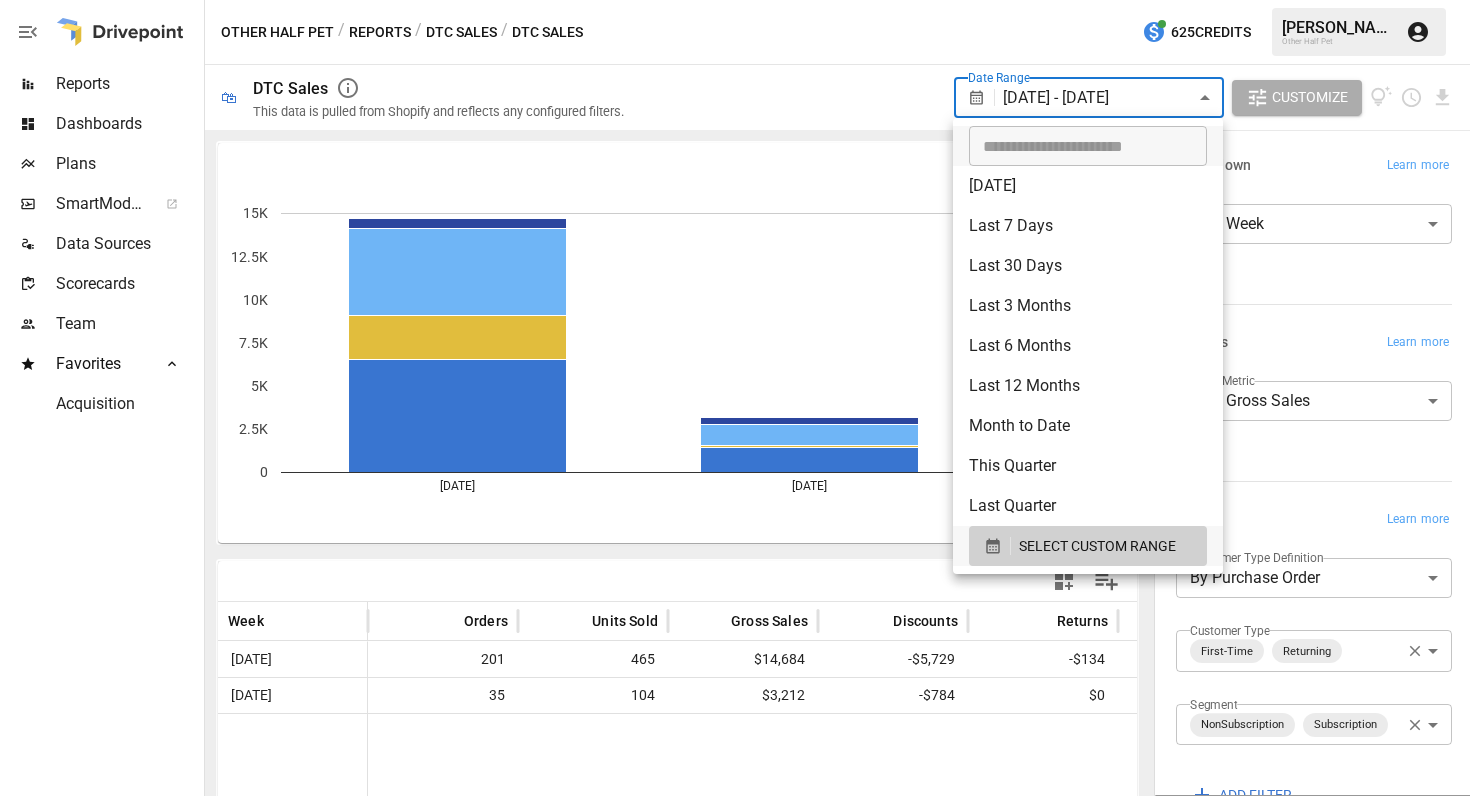 click on "**********" at bounding box center [735, 0] 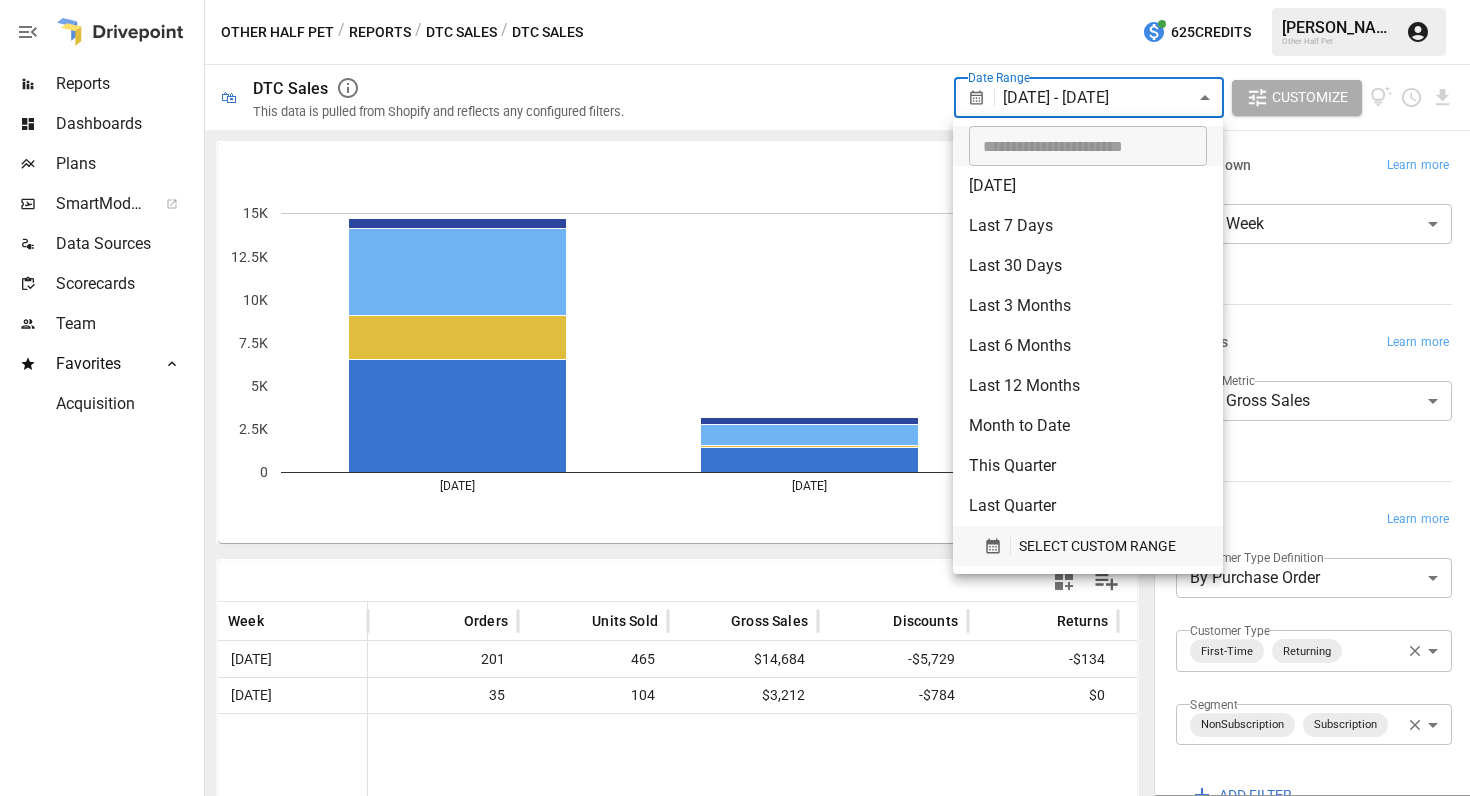 click on "SELECT CUSTOM RANGE" at bounding box center (1097, 546) 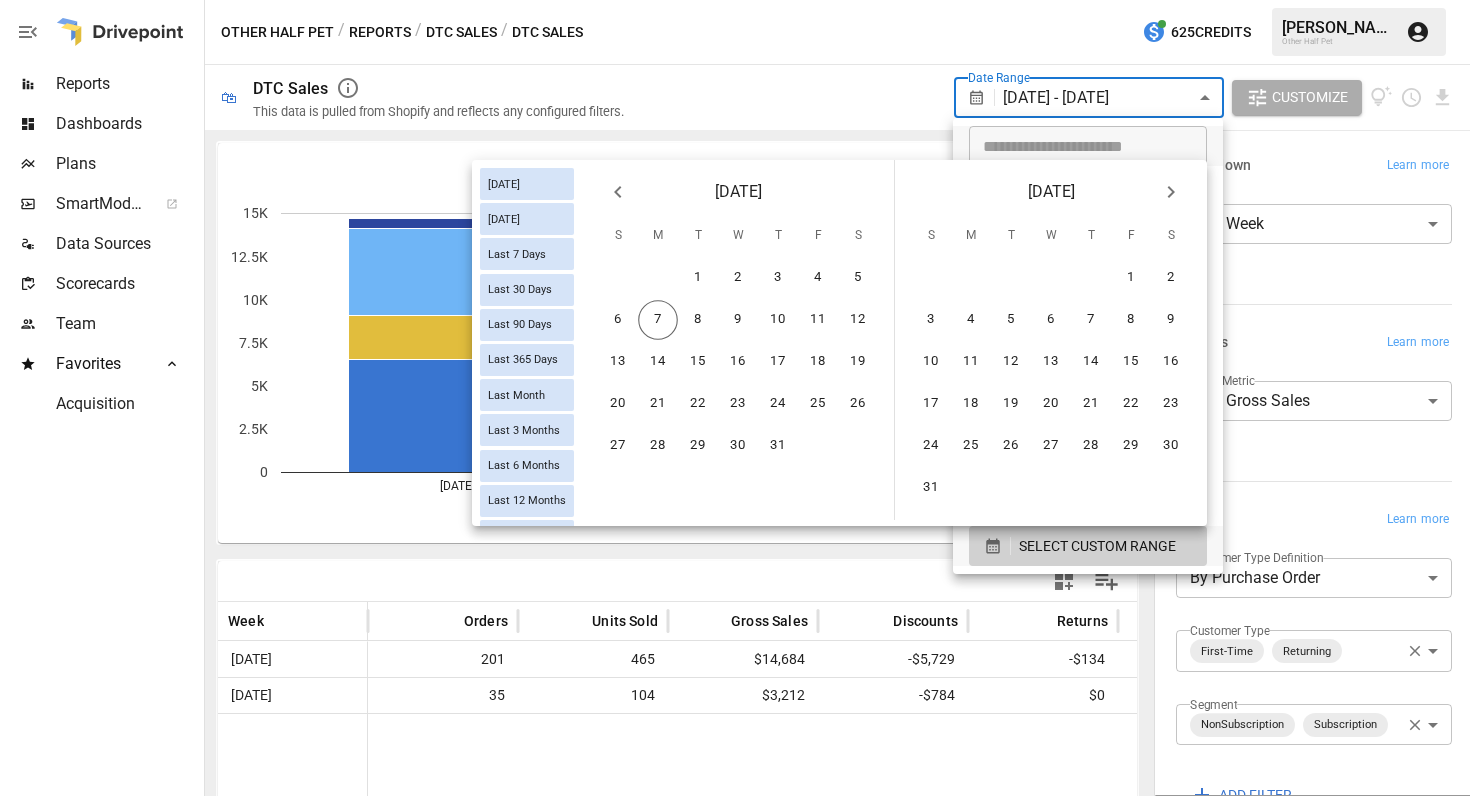 click 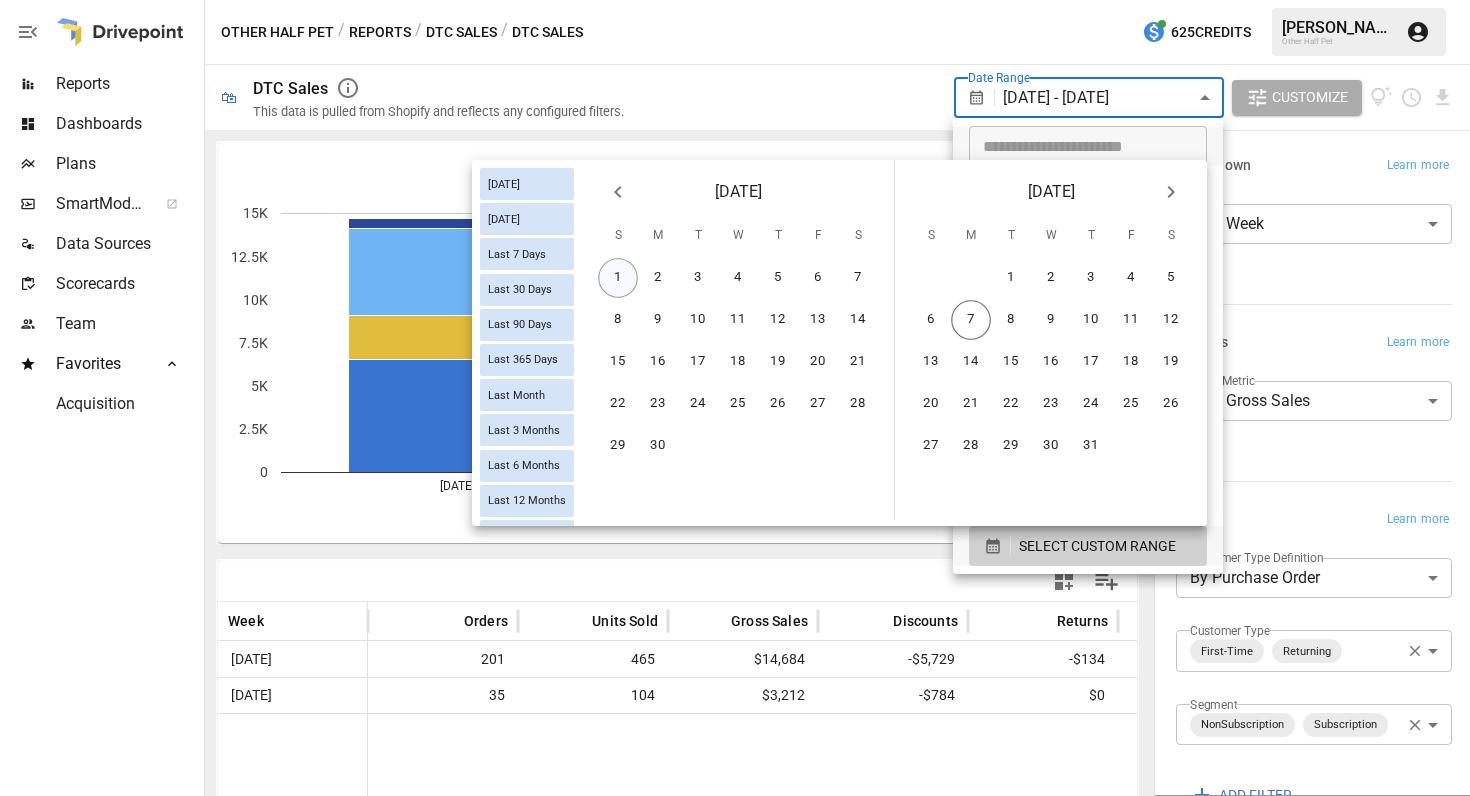 click on "1" at bounding box center (618, 278) 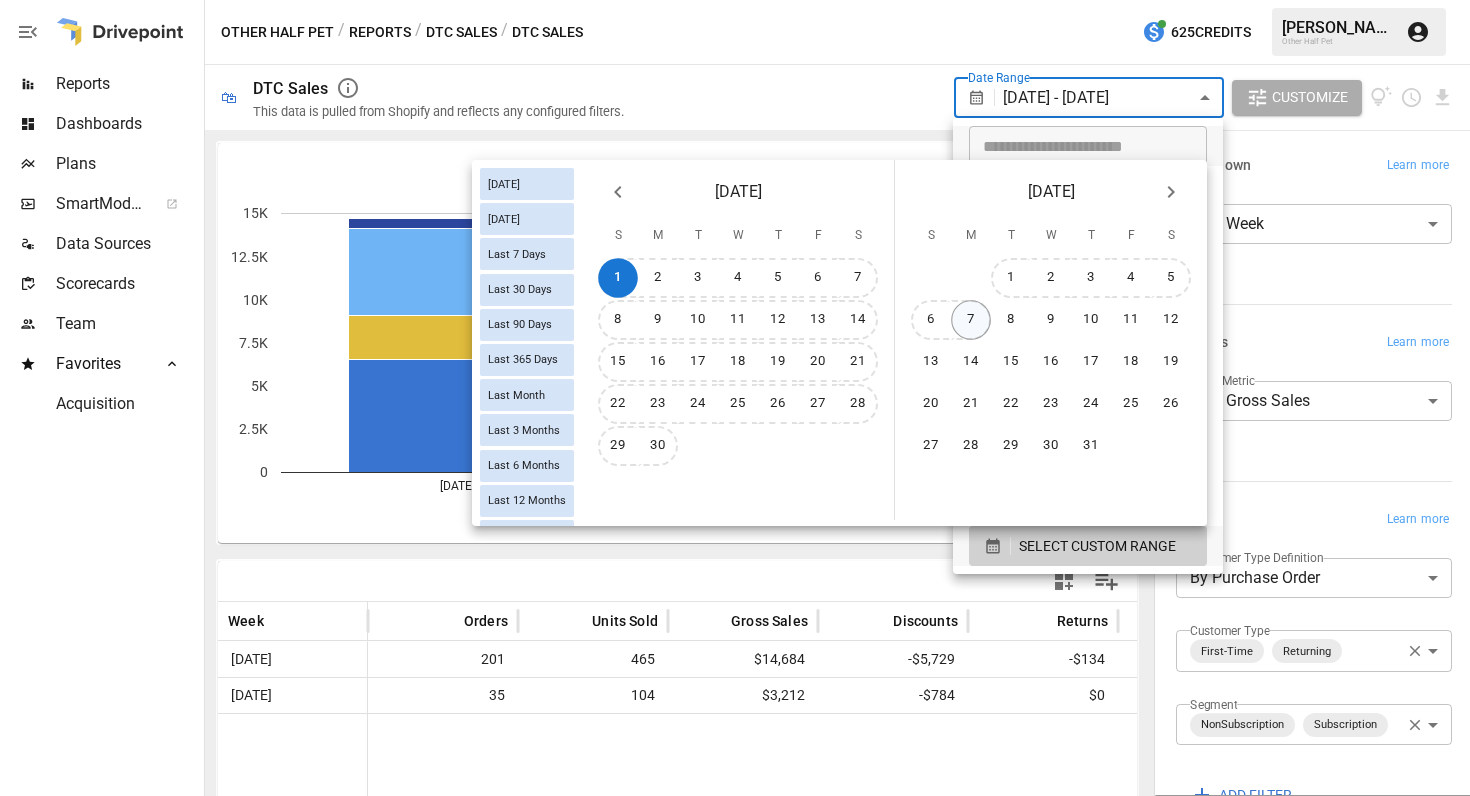click on "7" at bounding box center (971, 320) 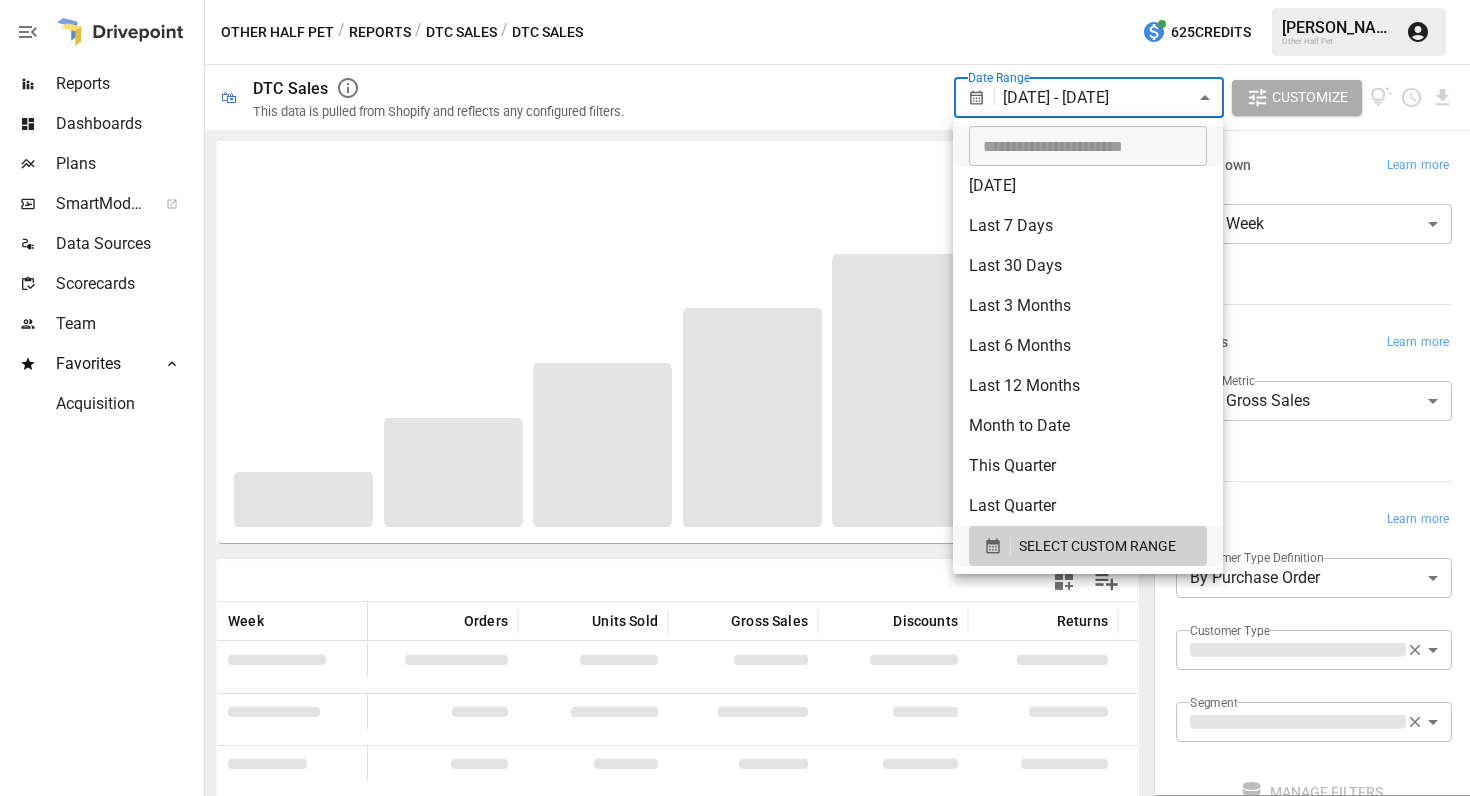 click at bounding box center [735, 398] 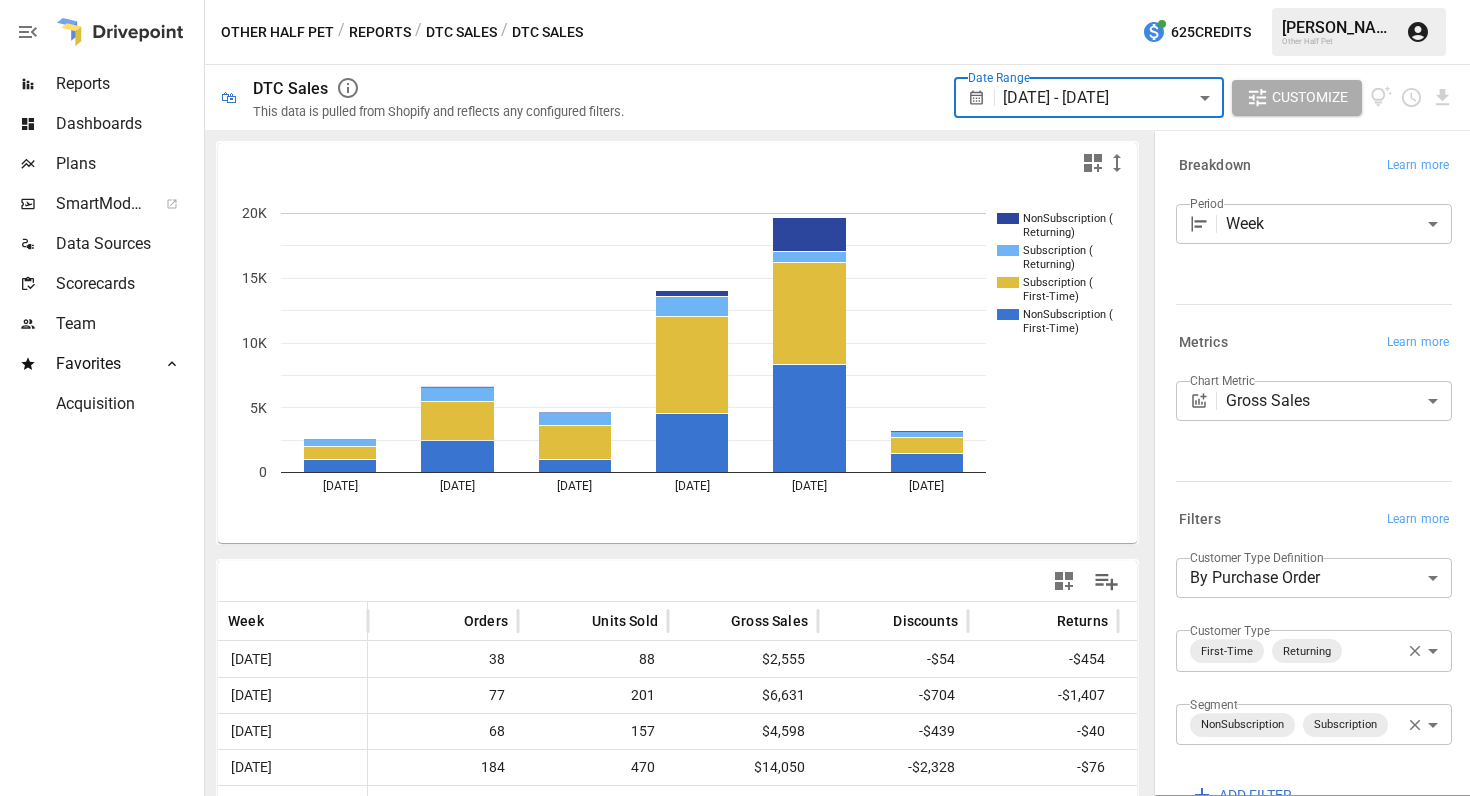 click on "**********" at bounding box center (735, 0) 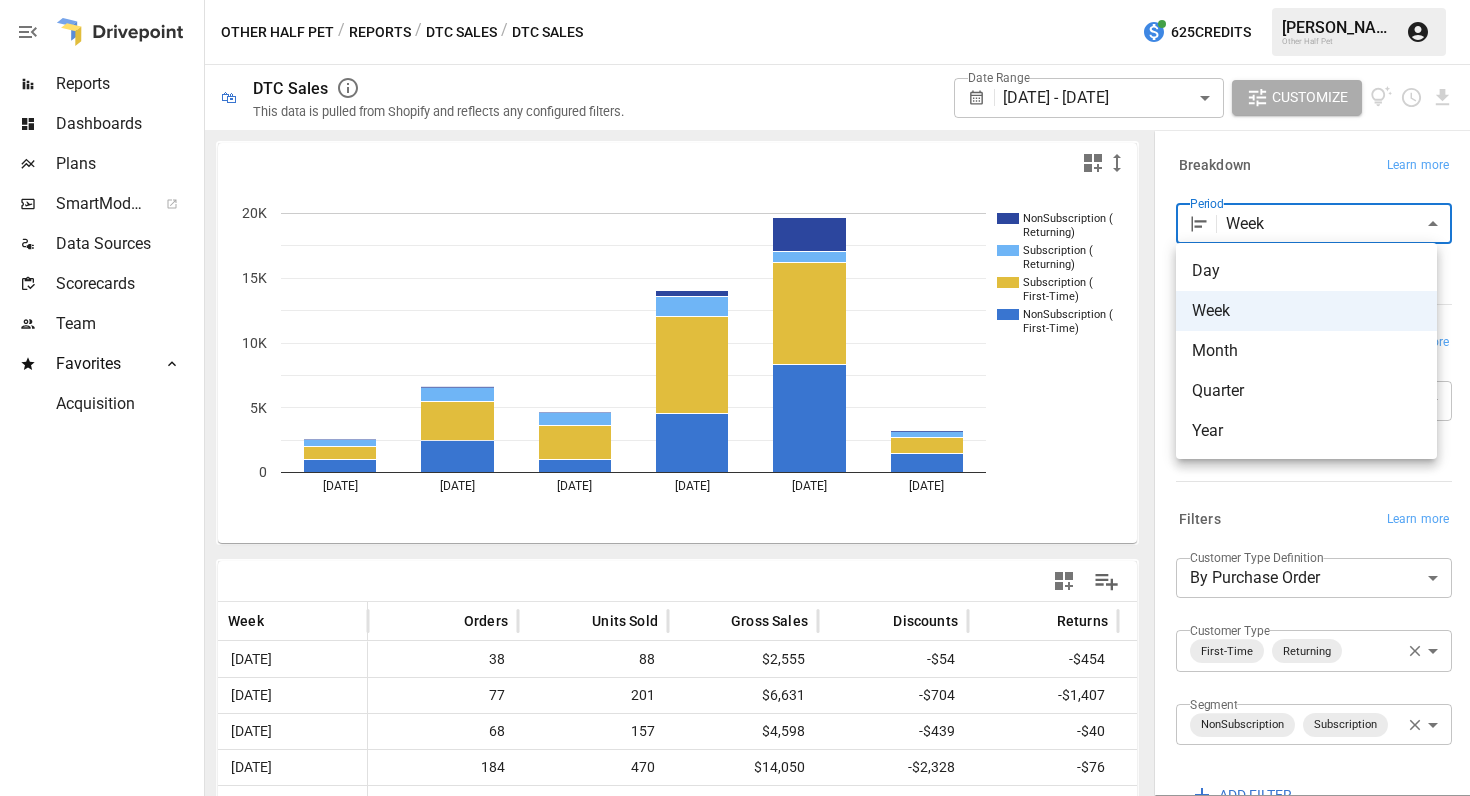 click at bounding box center (735, 398) 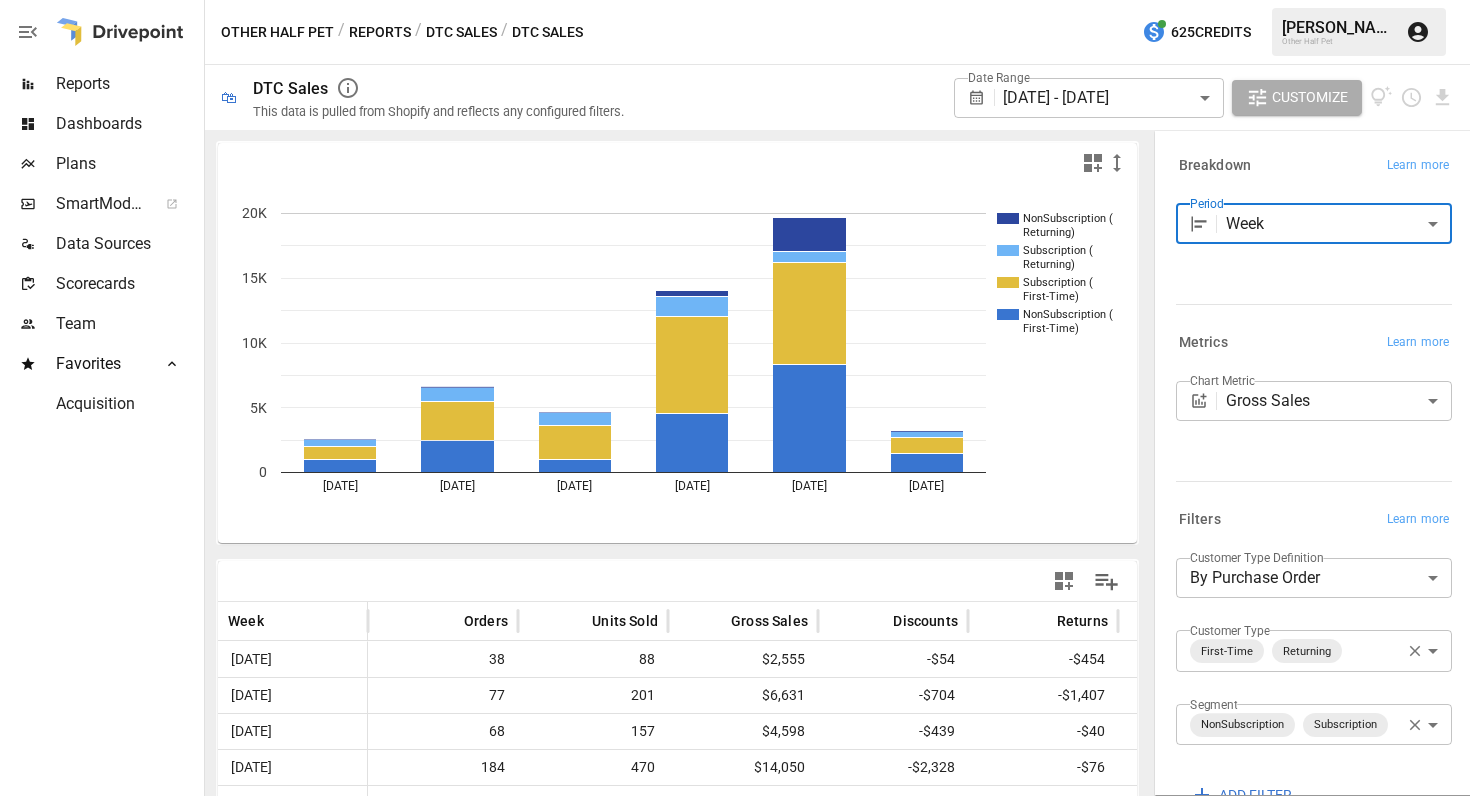 click on "**********" at bounding box center [735, 0] 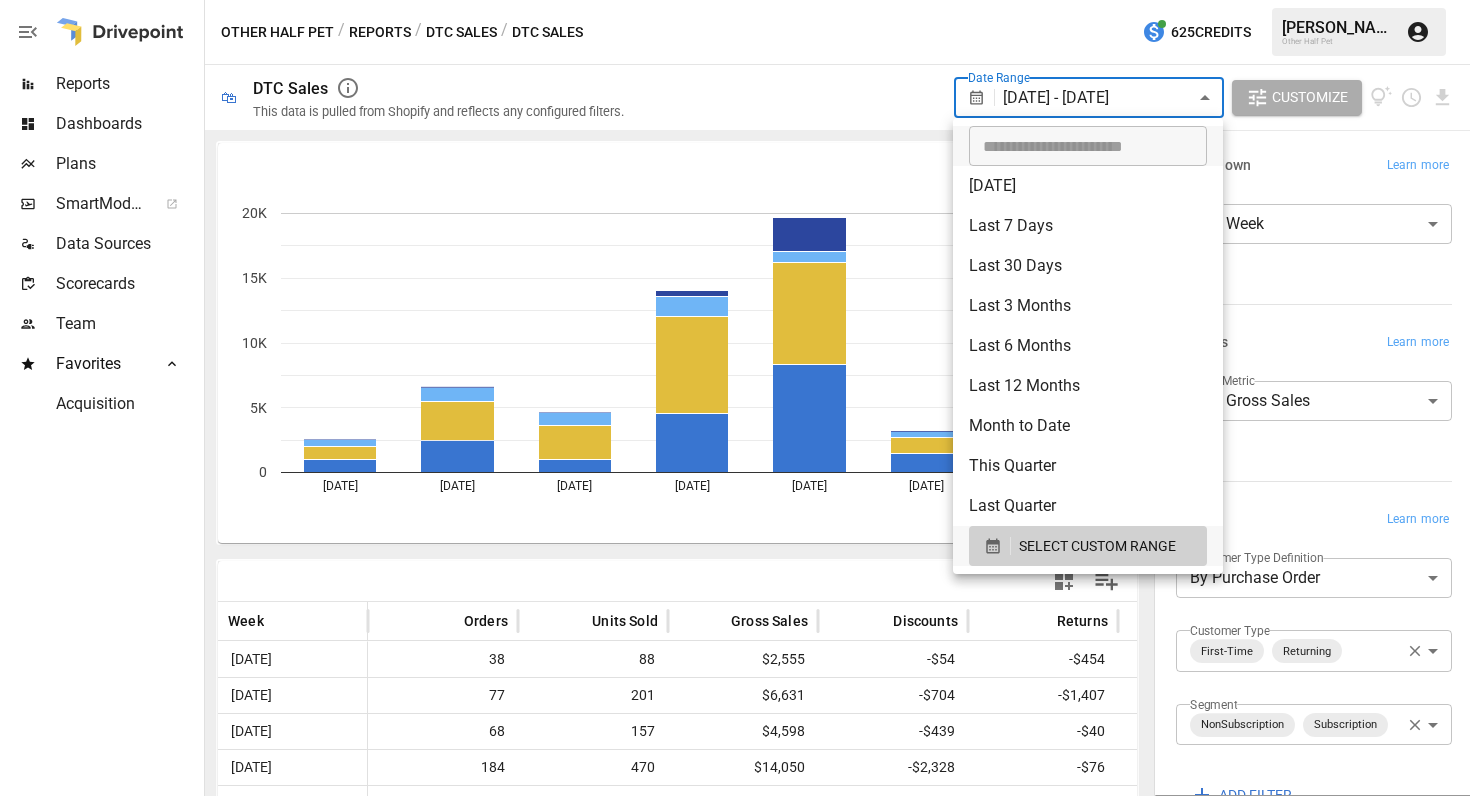 click on "​ [DATE] [DATE] Last 7 Days Last 30 Days Last 90 Days Last 365 Days Last Month Last 3 Months Last 6 Months Last 12 Months Last Year Week to Date Month to Date Quarter to Date Year to Date This Quarter Last Quarter This Year SELECT CUSTOM RANGE" at bounding box center (1088, 346) 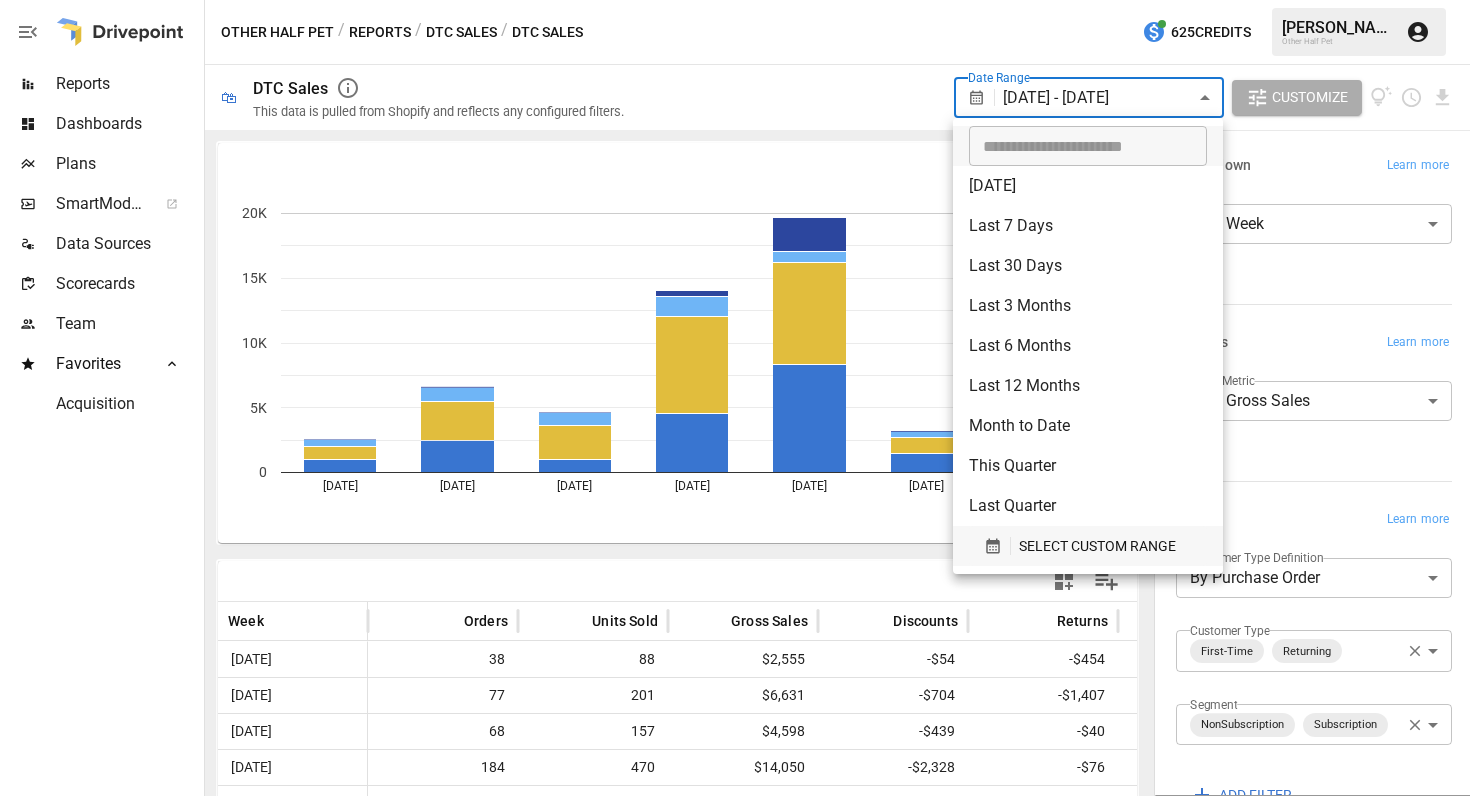 click on "SELECT CUSTOM RANGE" at bounding box center (1088, 546) 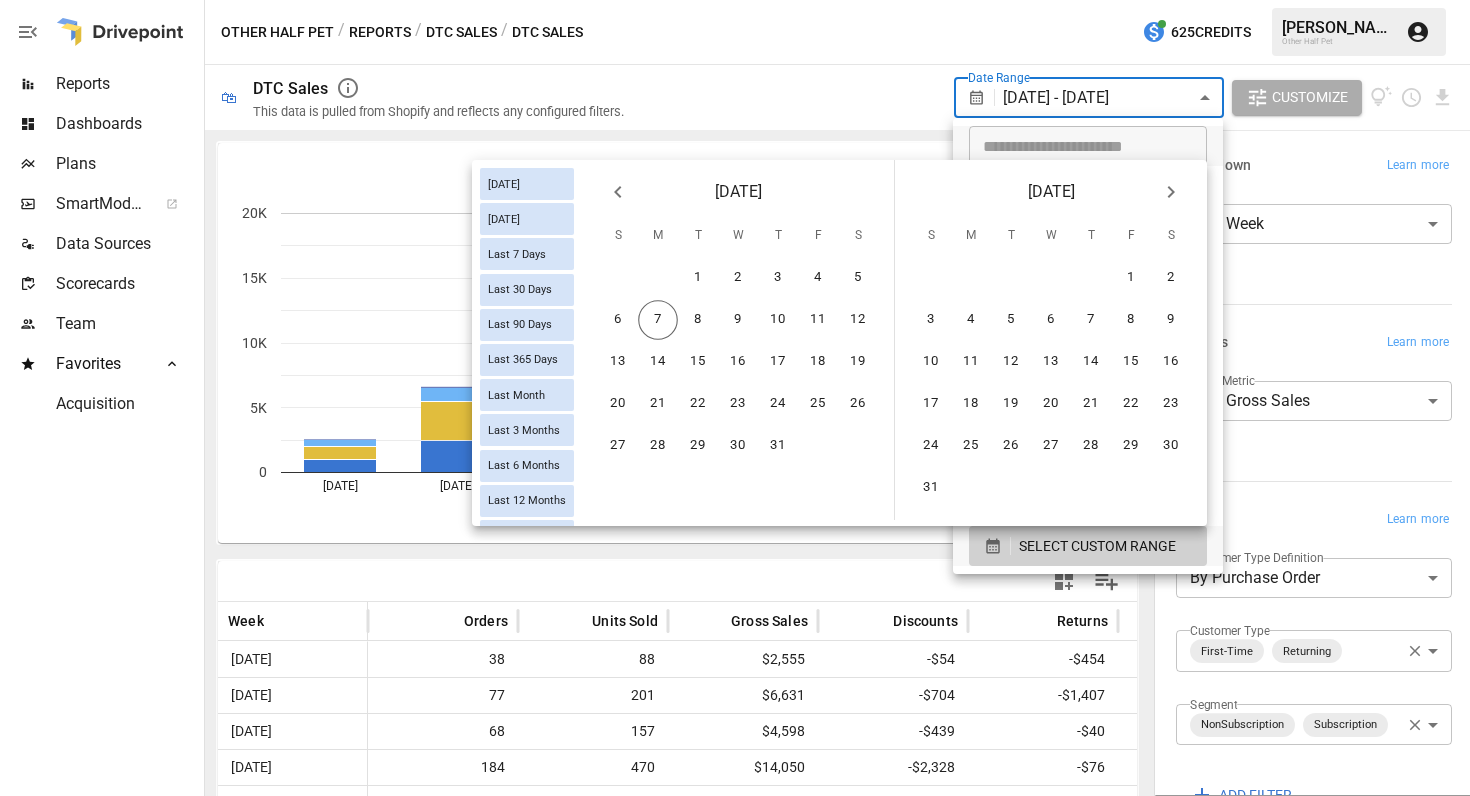 click 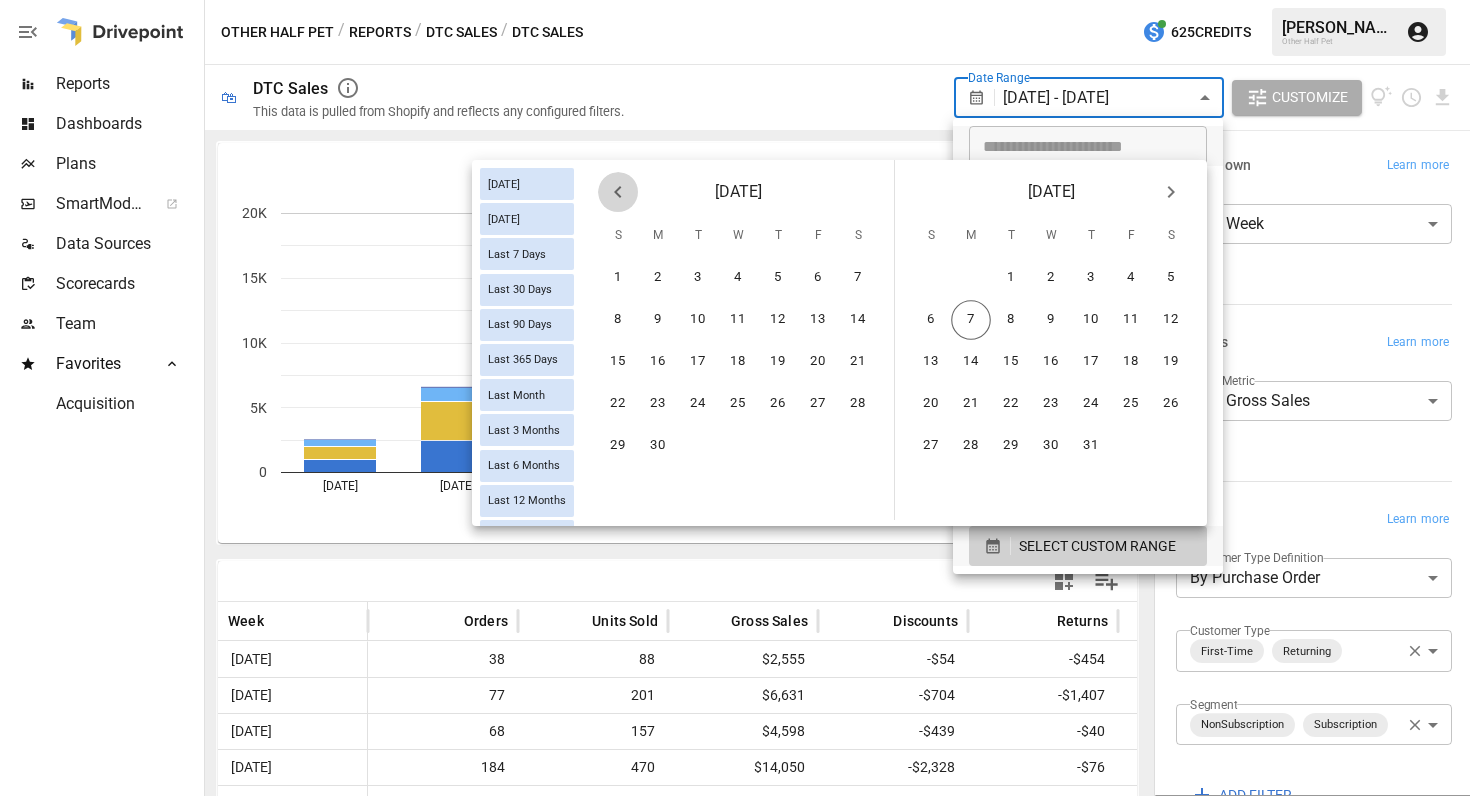 click 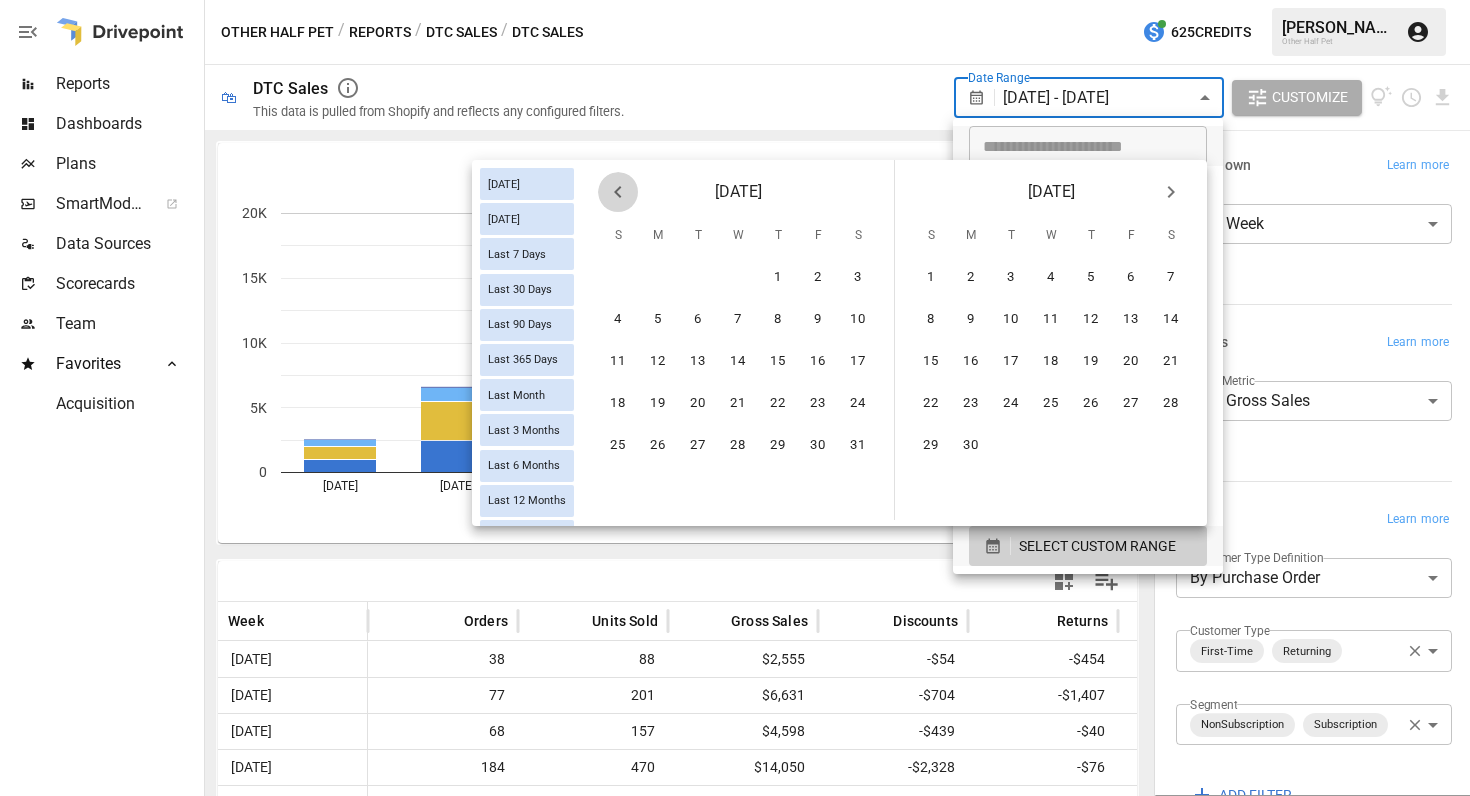 click 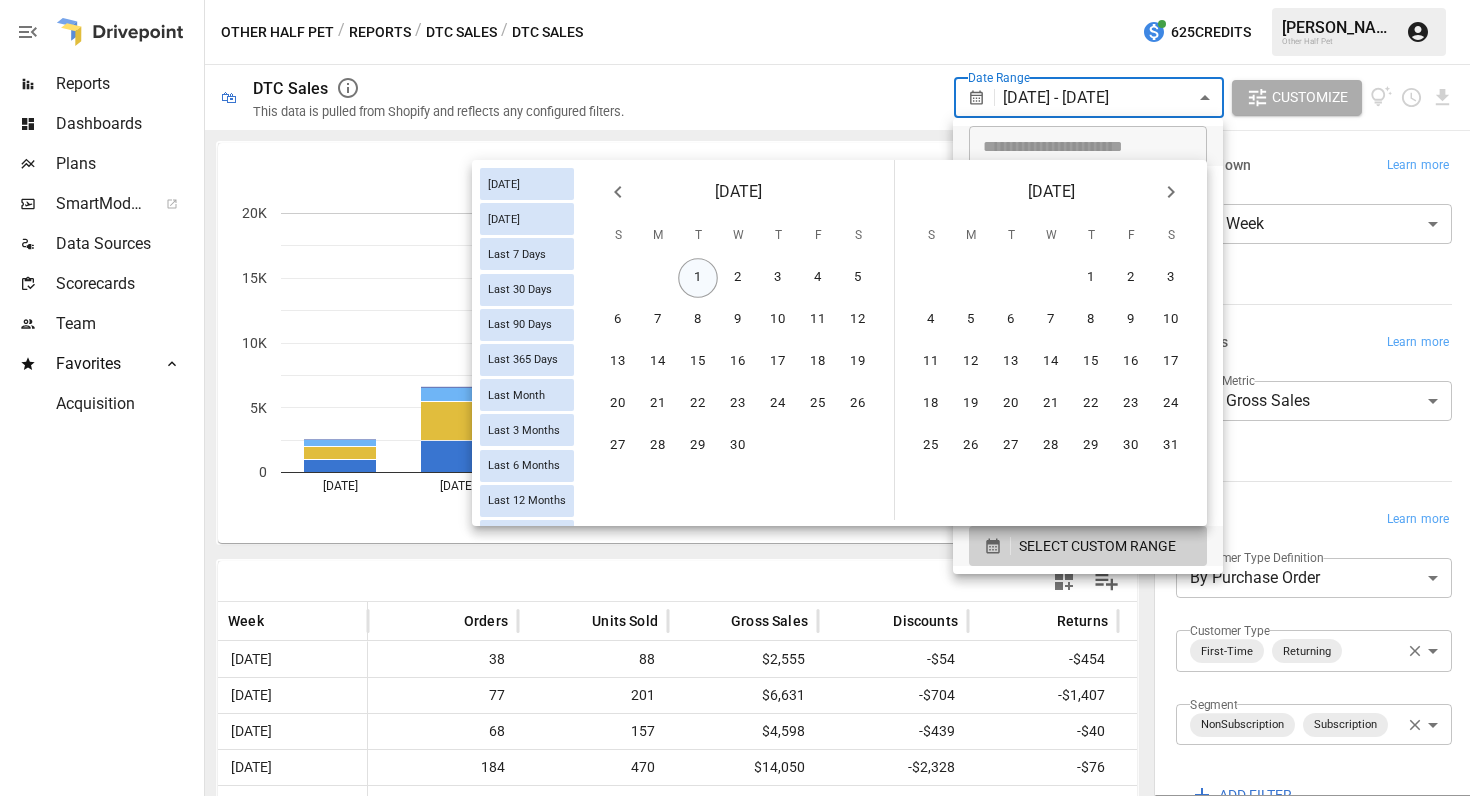 click on "1" at bounding box center (698, 278) 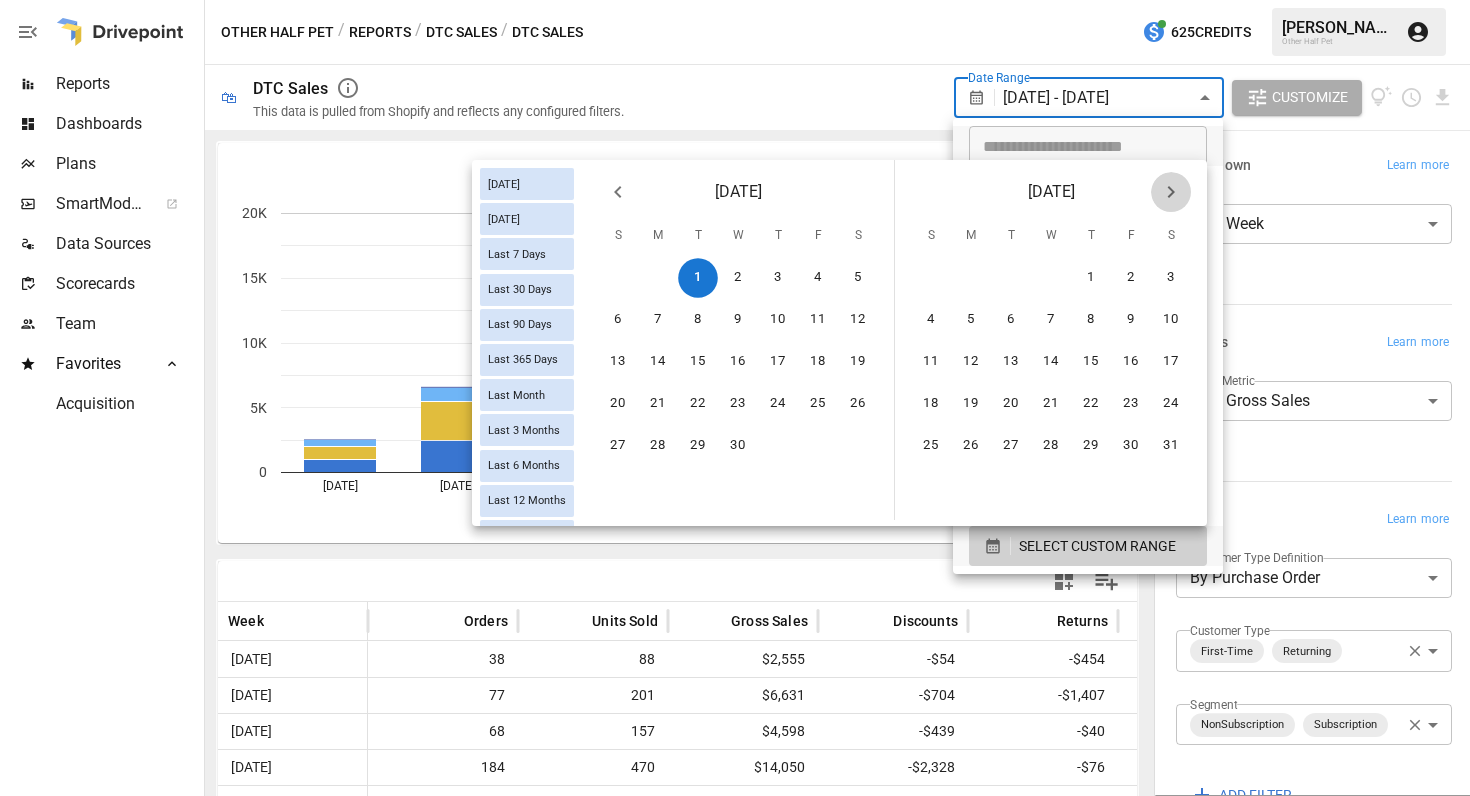 click at bounding box center (1171, 192) 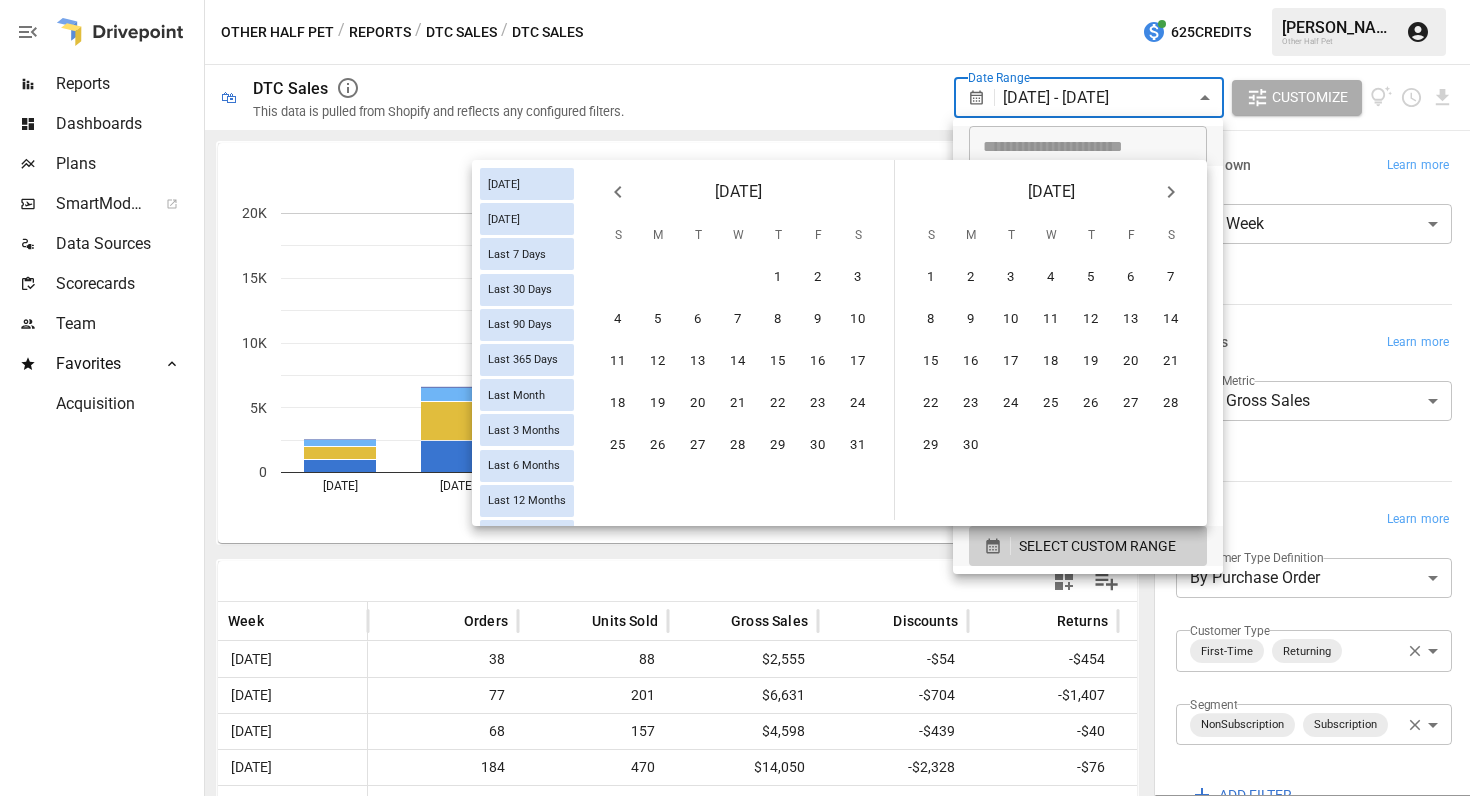 click 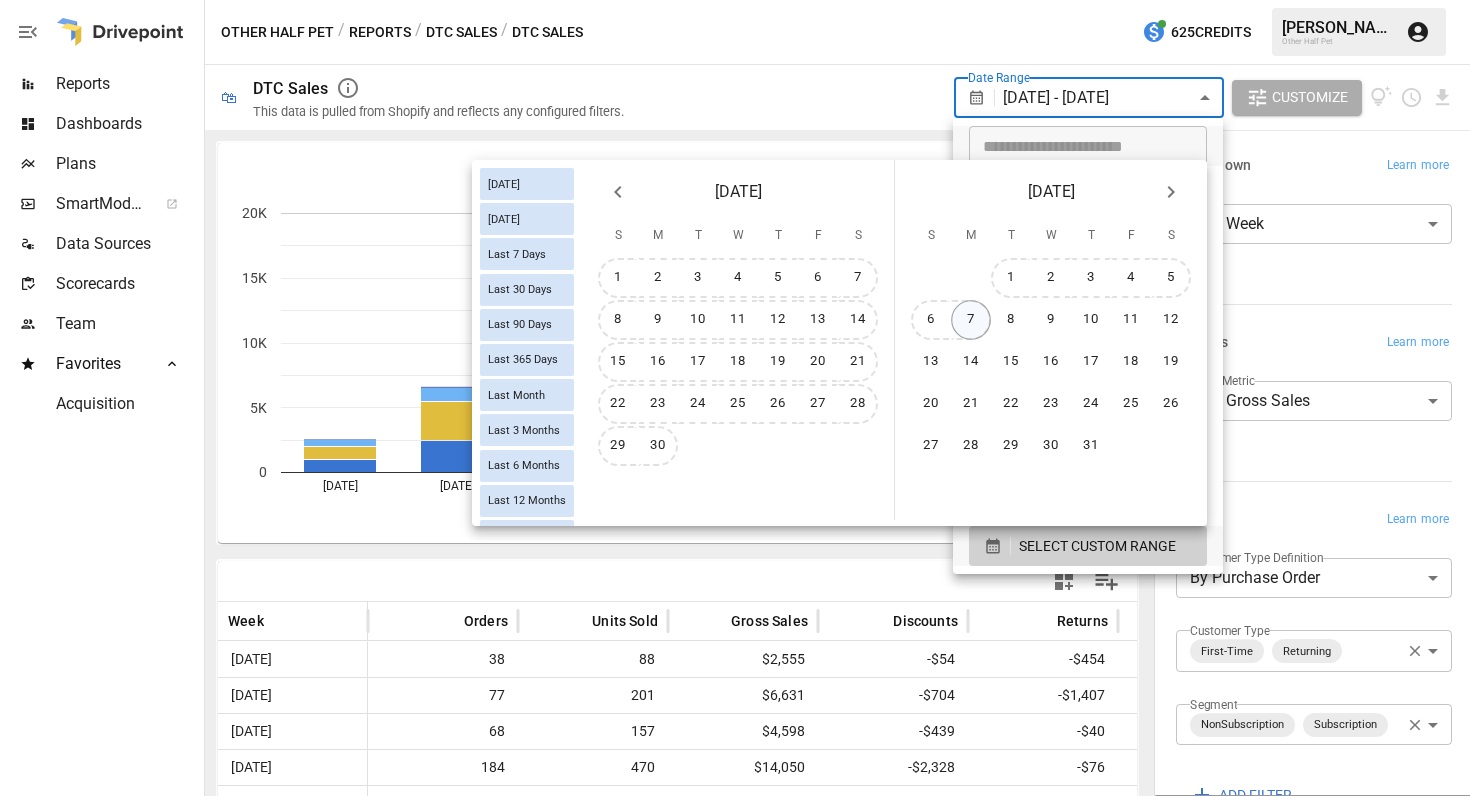 click on "7" at bounding box center (971, 320) 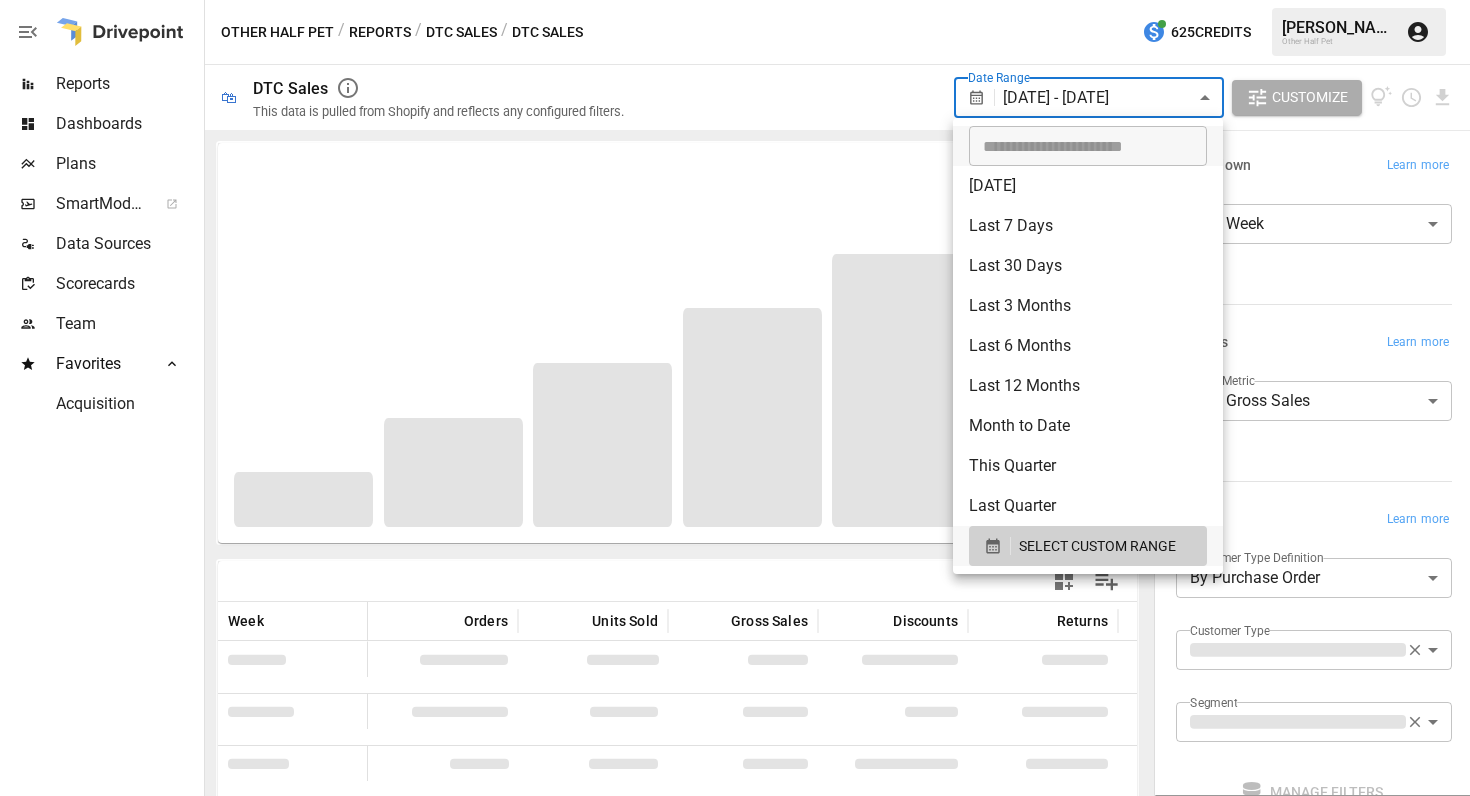 click at bounding box center (735, 398) 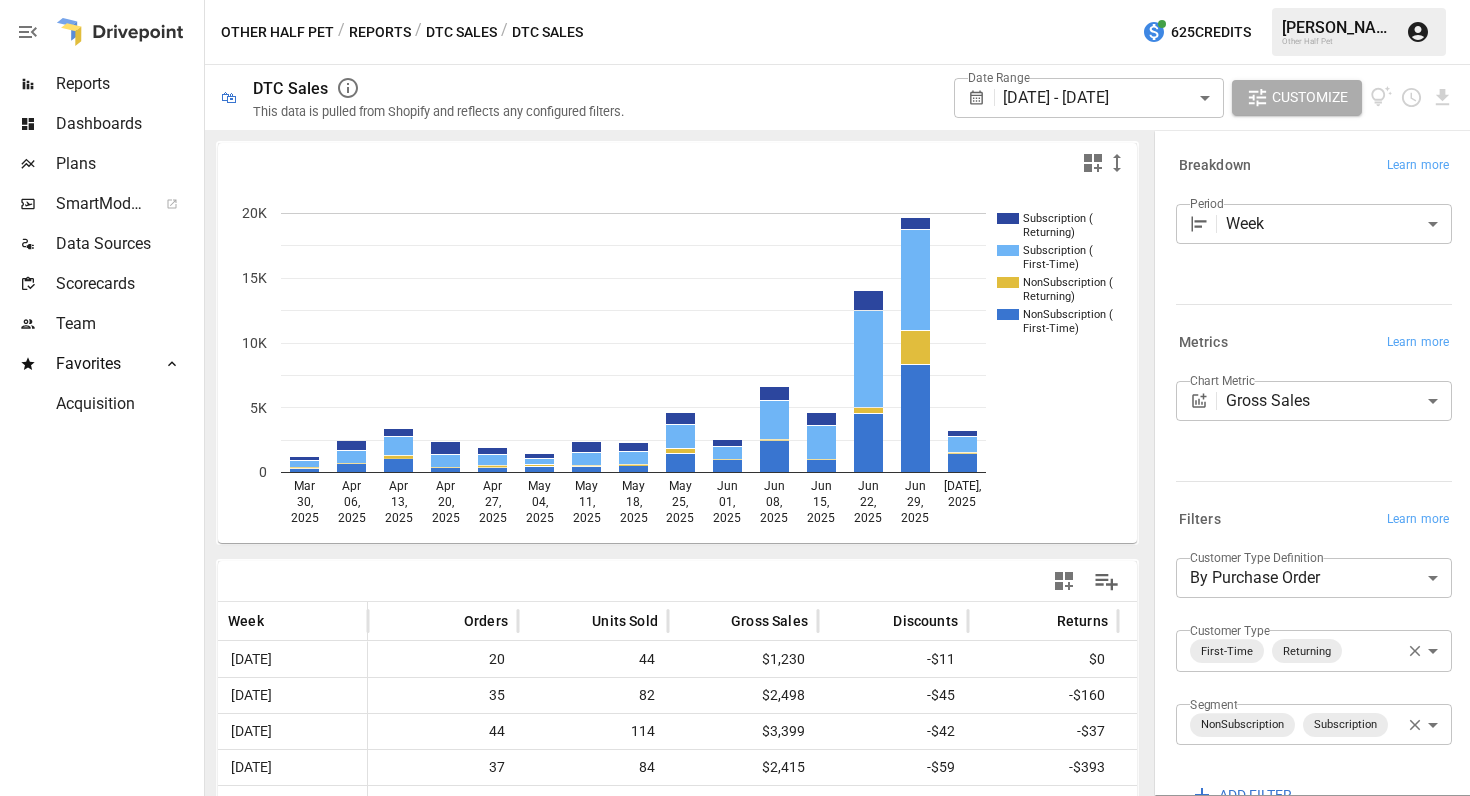 click on "Reports Dashboards Plans SmartModel ™ Data Sources Scorecards Team Favorites Acquisition Other Half Pet / Reports / DTC Sales / DTC Sales 625  Credits [PERSON_NAME] Other Half Pet 🛍 DTC Sales This data is pulled from Shopify and reflects any configured filters. Date Range [DATE] - [DATE] ****** ​ Customize Subscription ( Returning) Subscription ( First-Time) NonSubscription ( Returning) NonSubscription ( First-Time) [DATE] [DATE] [DATE] [DATE] [DATE] [DATE] [DATE] [DATE] [DATE] [DATE] [DATE] [DATE] [DATE] [DATE] [DATE] 0 5K 10K 15K 20K [DATE], Week Orders Units Sold Gross Sales Discounts Returns Net Sales Shipping [DATE] 20 44 $1,230 -$11 $0 $1,219 $33 [DATE] 35 82 $2,498 -$45 -$160 $2,293 $34 [DATE] 44 114 $3,399 -$42 -$37 $3,320 $94 [DATE] 37 84 $2,415 -$59 -$393 $1,963 $88 [DATE] 33 66 $1,943 -$70 -$217 $1,656 $71 [DATE] 27 50 $1,454 -$50 -$127 $1,276 $102 [DATE] 35 77 $69" at bounding box center (735, 0) 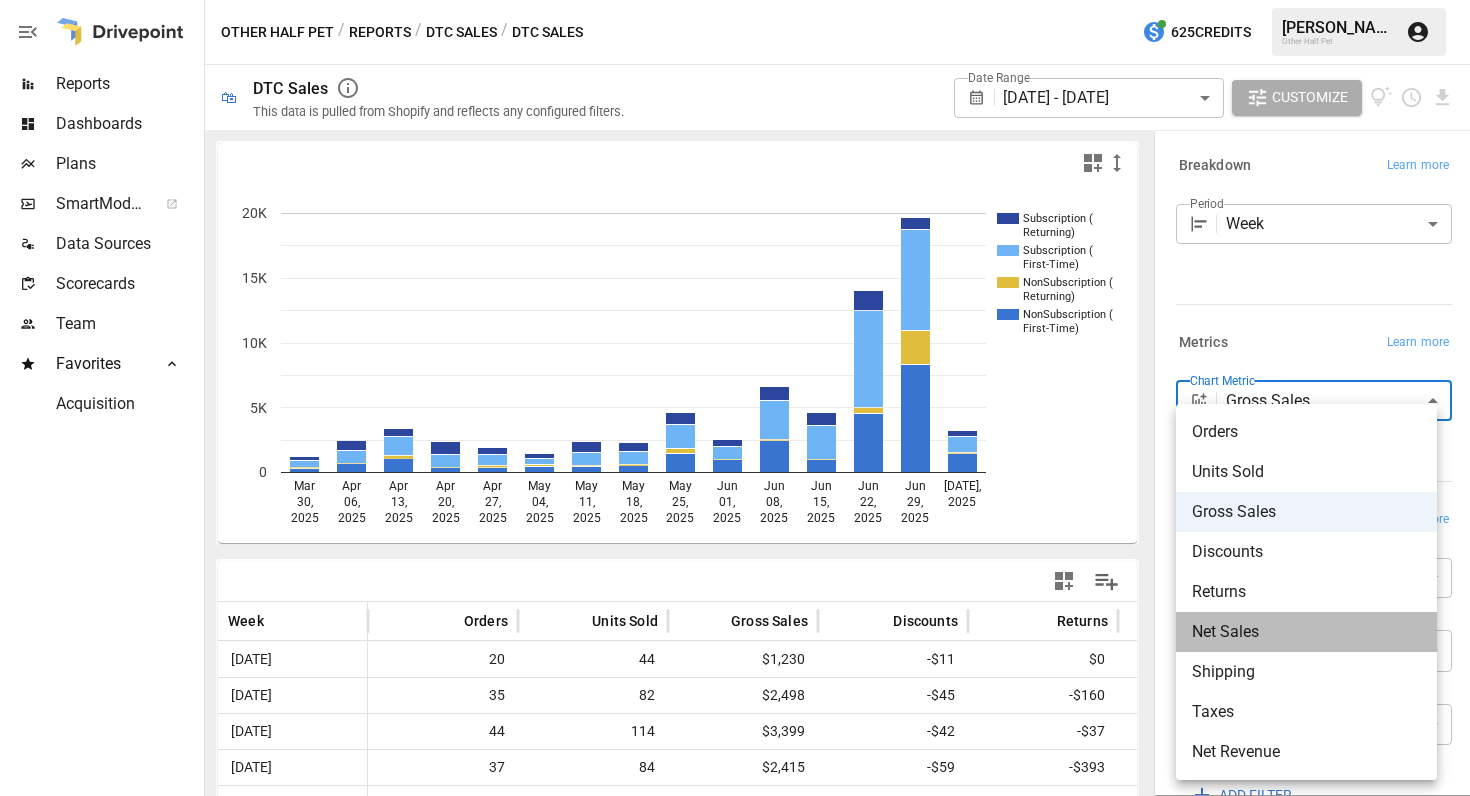 click on "Net Sales" at bounding box center (1306, 632) 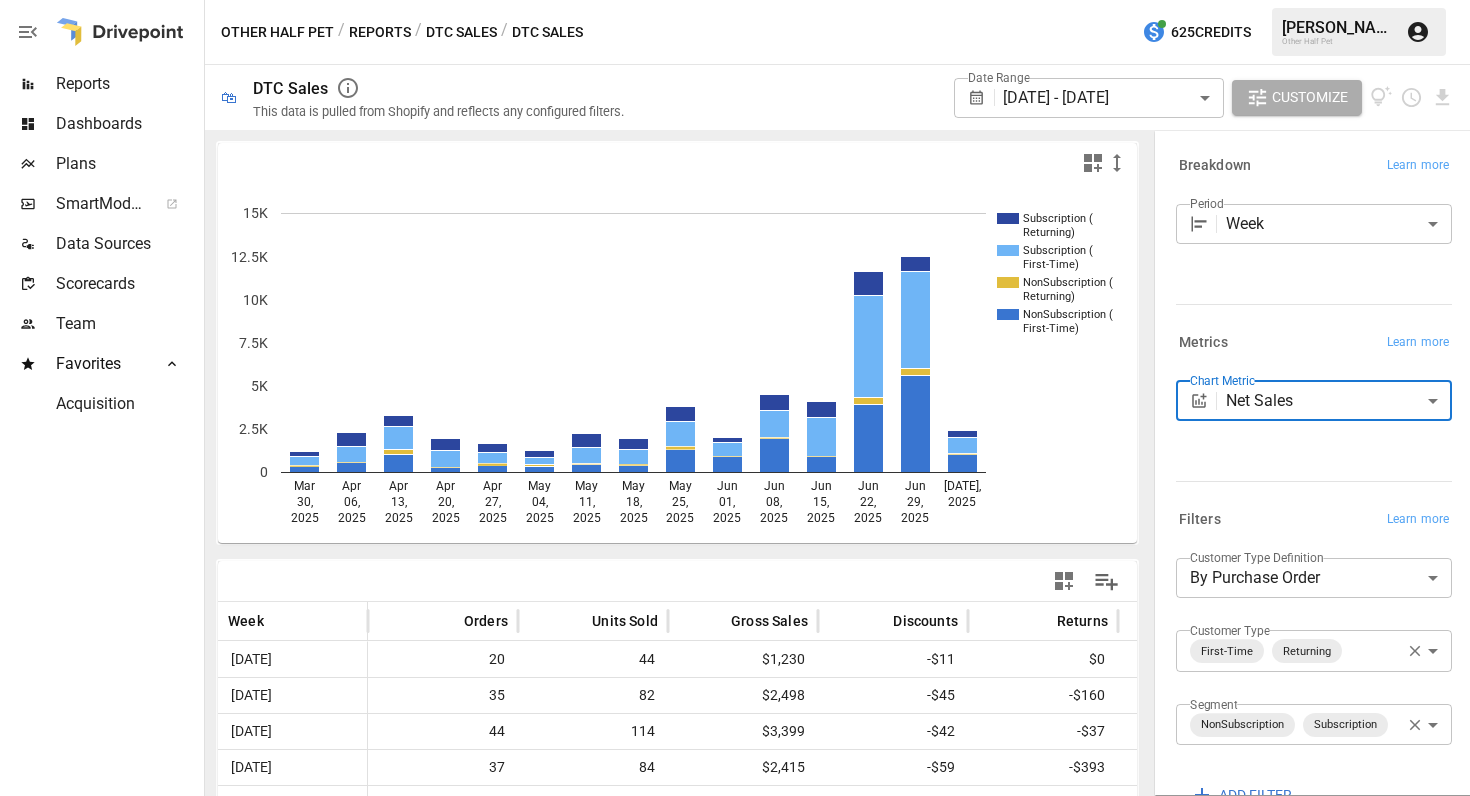 click on "Reports Dashboards Plans SmartModel ™ Data Sources Scorecards Team Favorites Acquisition Other Half Pet / Reports / DTC Sales / DTC Sales 625  Credits [PERSON_NAME] Other Half Pet 🛍 DTC Sales This data is pulled from Shopify and reflects any configured filters. Date Range [DATE] - [DATE] ****** ​ Customize Subscription ( Returning) Subscription ( First-Time) NonSubscription ( Returning) NonSubscription ( First-Time) [DATE] [DATE] [DATE] [DATE] [DATE] [DATE] [DATE] [DATE] [DATE] [DATE] [DATE] [DATE] [DATE] [DATE] [DATE] 0 2.5K 5K 7.5K 10K 12.5K 15K 12K Week Orders Units Sold Gross Sales Discounts Returns Net Sales Shipping [DATE] 20 44 $1,230 -$11 $0 $1,219 $33 [DATE] 35 82 $2,498 -$45 -$160 $2,293 $34 [DATE] 44 114 $3,399 -$42 -$37 $3,320 $94 [DATE] 37 84 $2,415 -$59 -$393 $1,963 $88 [DATE] 33 66 $1,943 -$70 -$217 $1,656 $71 [DATE] 27 50 $1,454 -$50 -$127 $1,276 $102 [DATE]" at bounding box center (735, 0) 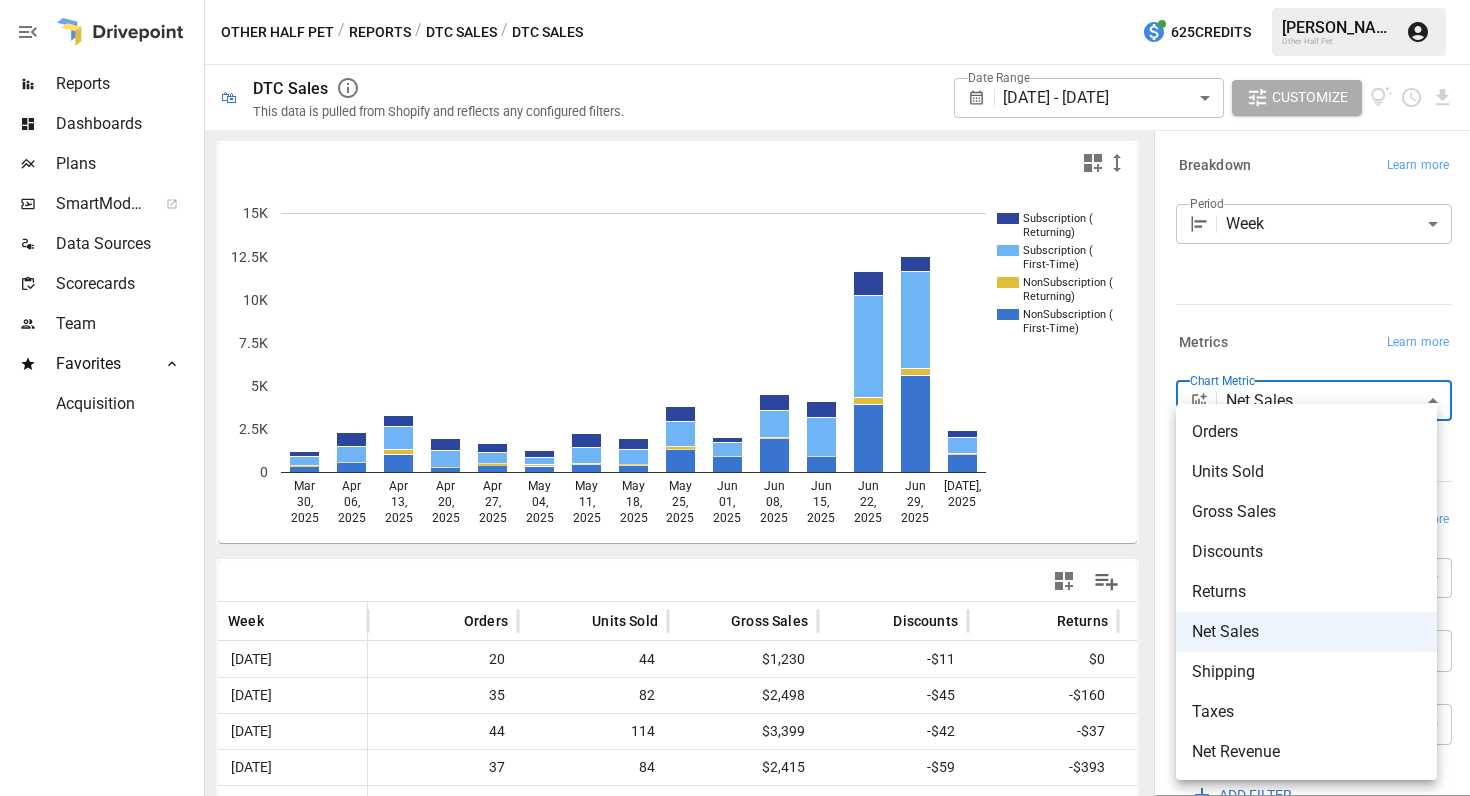 click on "Units Sold" at bounding box center (1306, 472) 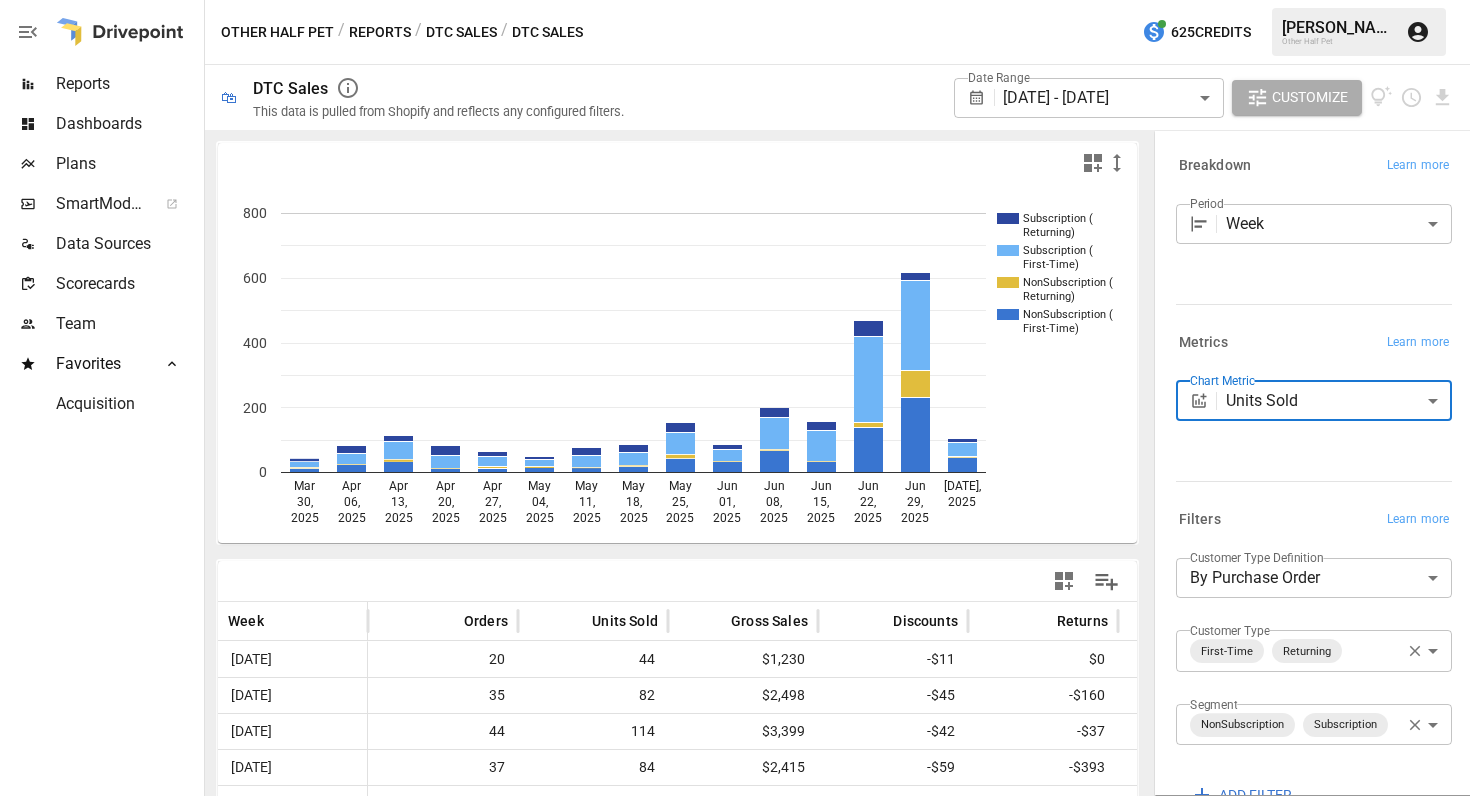 click on "Reports Dashboards Plans SmartModel ™ Data Sources Scorecards Team Favorites Acquisition Other Half Pet / Reports / DTC Sales / DTC Sales 625  Credits [PERSON_NAME] Other Half Pet 🛍 DTC Sales This data is pulled from Shopify and reflects any configured filters. Date Range [DATE] - [DATE] ****** ​ Customize Subscription ( Returning) Subscription ( First-Time) NonSubscription ( Returning) NonSubscription ( First-Time) [DATE] [DATE] [DATE] [DATE] [DATE] [DATE] [DATE] [DATE] [DATE] [DATE] [DATE] [DATE] [DATE] [DATE] [DATE] 0 200 400 600 800 800 Week Orders Units Sold Gross Sales Discounts Returns Net Sales Shipping [DATE] 20 44 $1,230 -$11 $0 $1,219 $33 [DATE] 35 82 $2,498 -$45 -$160 $2,293 $34 [DATE] 44 114 $3,399 -$42 -$37 $3,320 $94 [DATE] 37 84 $2,415 -$59 -$393 $1,963 $88 [DATE] 33 66 $1,943 -$70 -$217 $1,656 $71 [DATE] 27 50 $1,454 -$50 -$127 $1,276 $102 [DATE] 35 77 $2,412" at bounding box center [735, 0] 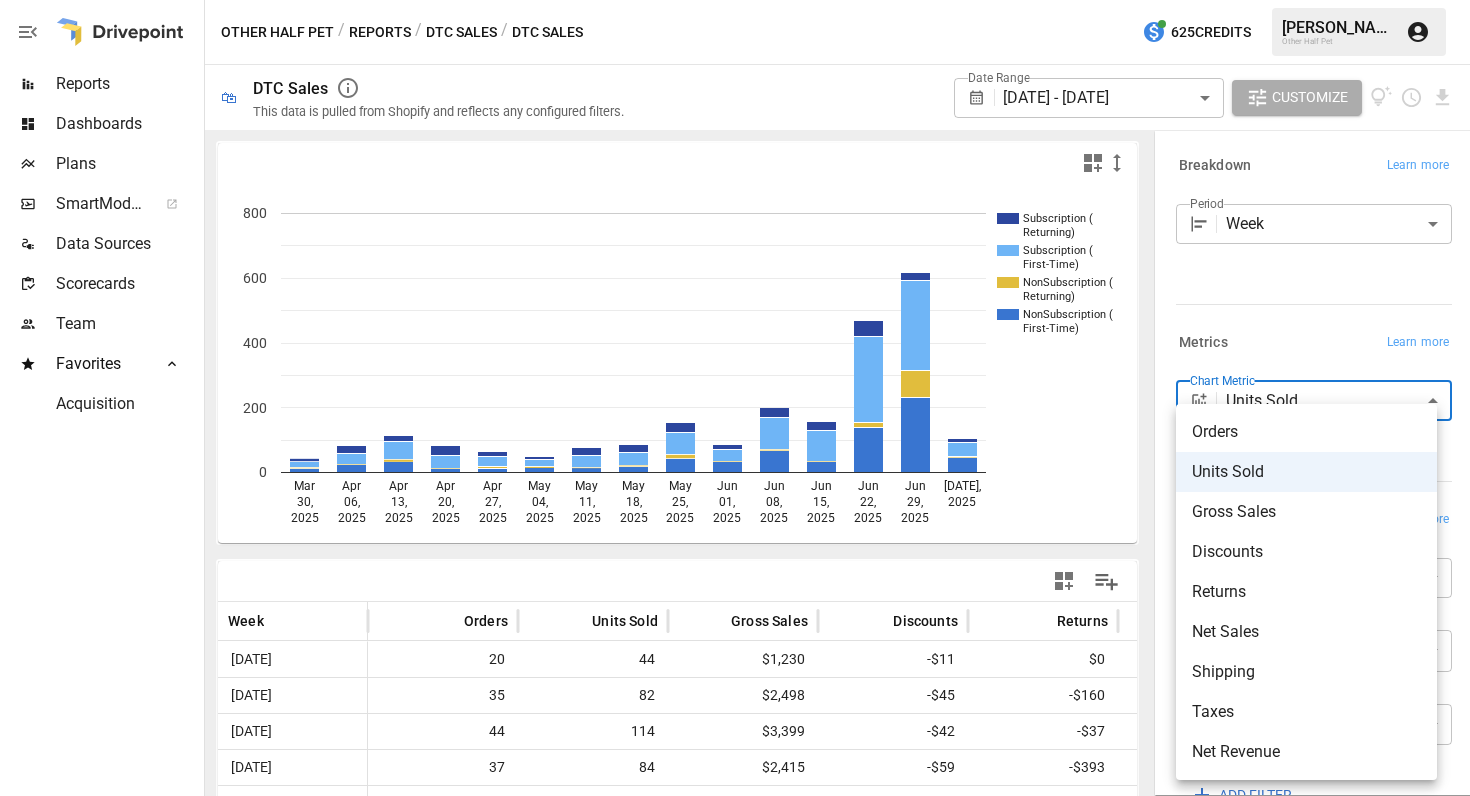 click on "Orders" at bounding box center (1306, 432) 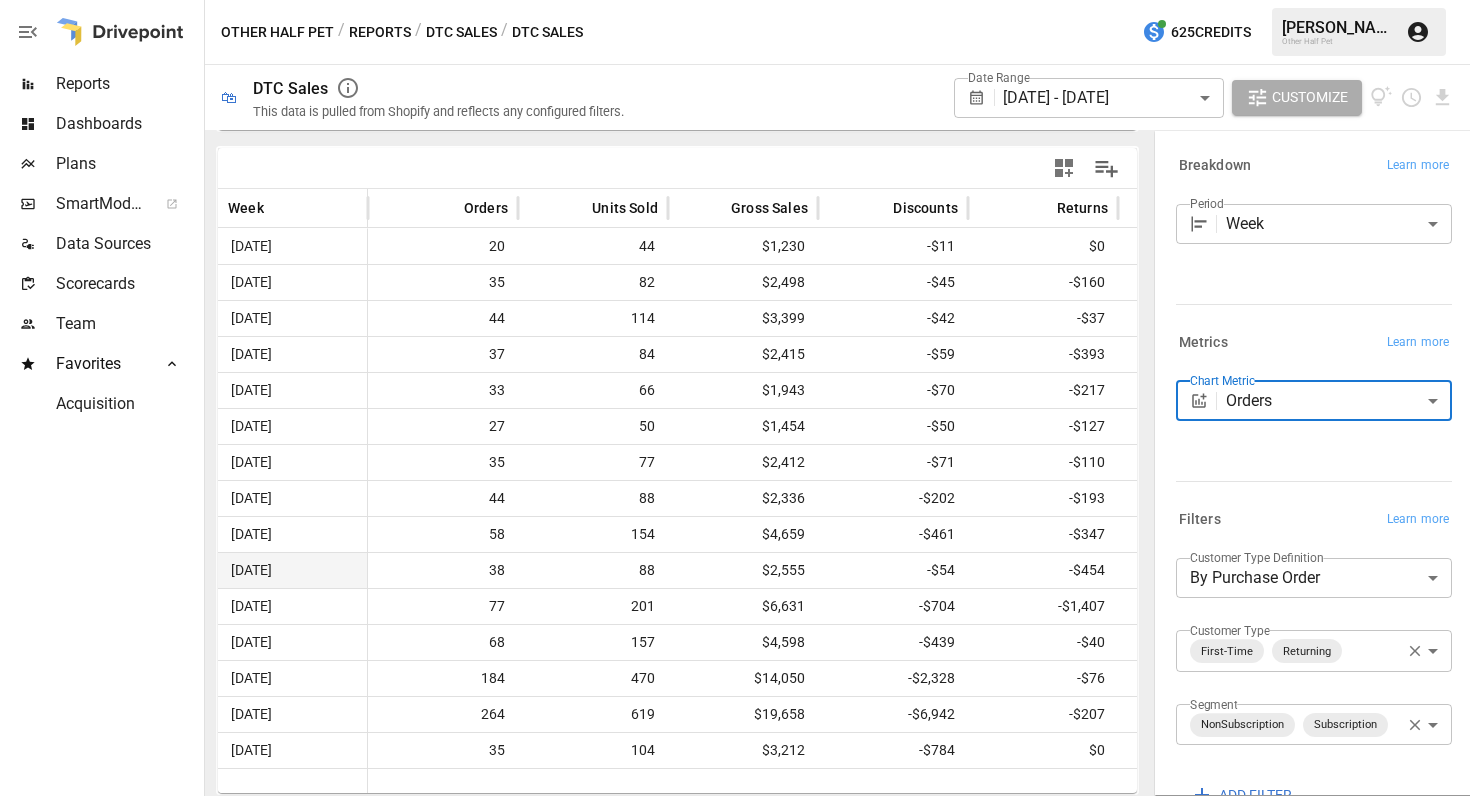 scroll, scrollTop: 23, scrollLeft: 0, axis: vertical 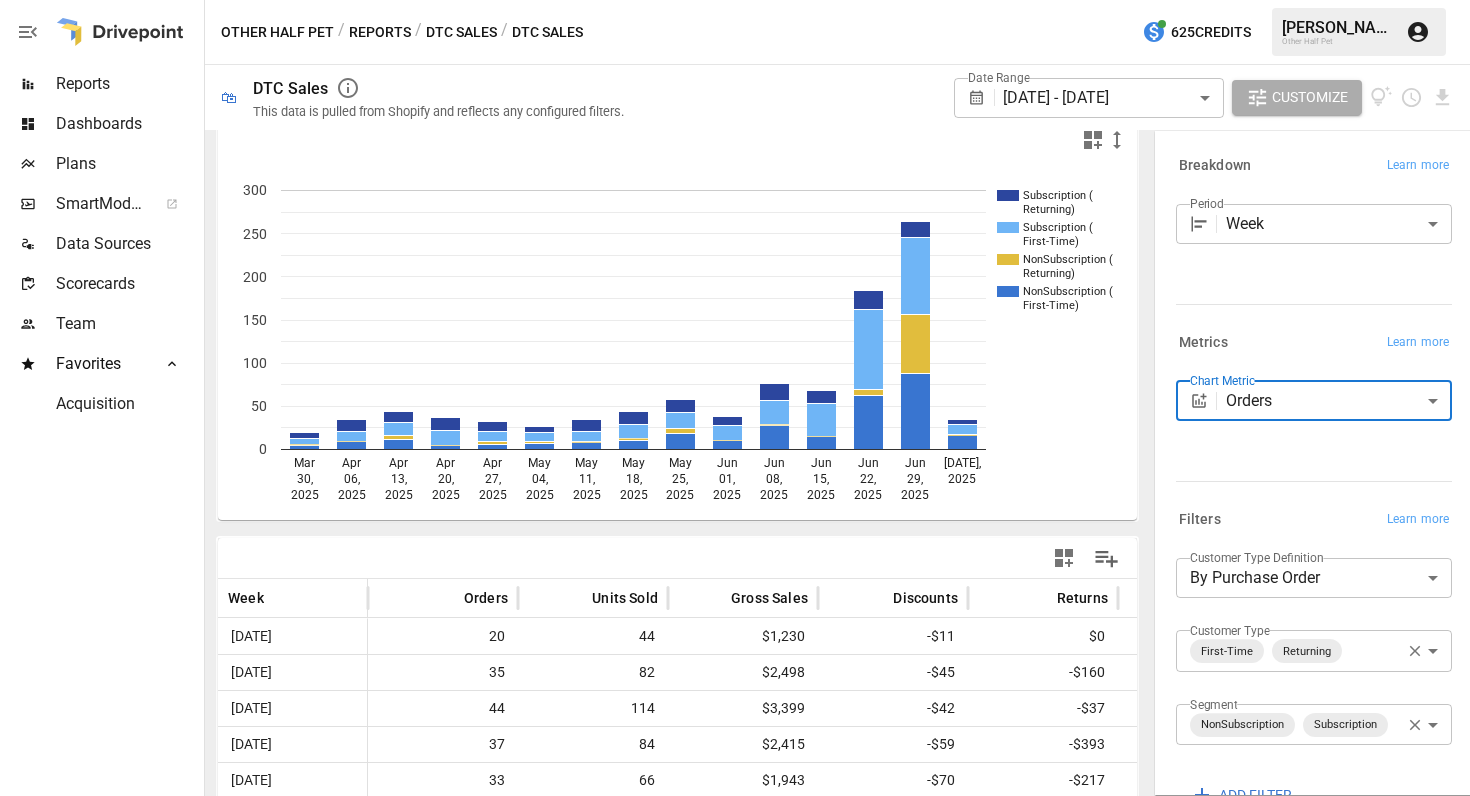 click on "Reports Dashboards Plans SmartModel ™ Data Sources Scorecards Team Favorites Acquisition Other Half Pet / Reports / DTC Sales / DTC Sales 625  Credits [PERSON_NAME] Other Half Pet 🛍 DTC Sales This data is pulled from Shopify and reflects any configured filters. Date Range [DATE] - [DATE] ****** ​ Customize Subscription ( Returning) Subscription ( First-Time) NonSubscription ( Returning) NonSubscription ( First-Time) [DATE] [DATE] [DATE] [DATE] [DATE] [DATE] [DATE] [DATE] [DATE] [DATE] [DATE] [DATE] [DATE] [DATE] [DATE] 0 50 100 150 200 250 300 250 Week Orders Units Sold Gross Sales Discounts Returns Net Sales Shipping [DATE] 20 44 $1,230 -$11 $0 $1,219 $33 [DATE] 35 82 $2,498 -$45 -$160 $2,293 $34 [DATE] 44 114 $3,399 -$42 -$37 $3,320 $94 [DATE] 37 84 $2,415 -$59 -$393 $1,963 $88 [DATE] 33 66 $1,943 -$70 -$217 $1,656 $71 [DATE] 27 50 $1,454 -$50 -$127 $1,276 $102 [DATE] 35 77" at bounding box center (735, 0) 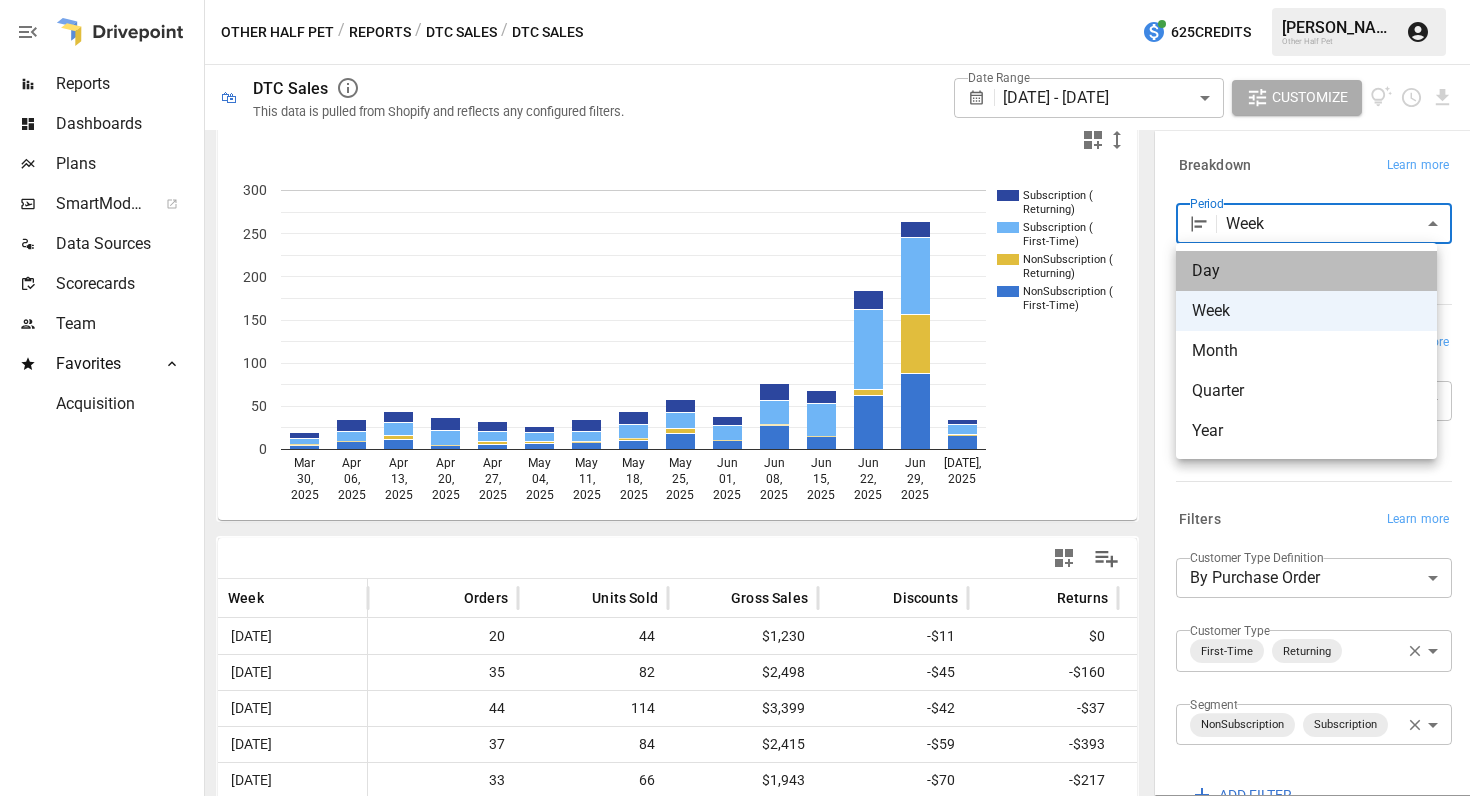 click on "Day" at bounding box center (1306, 271) 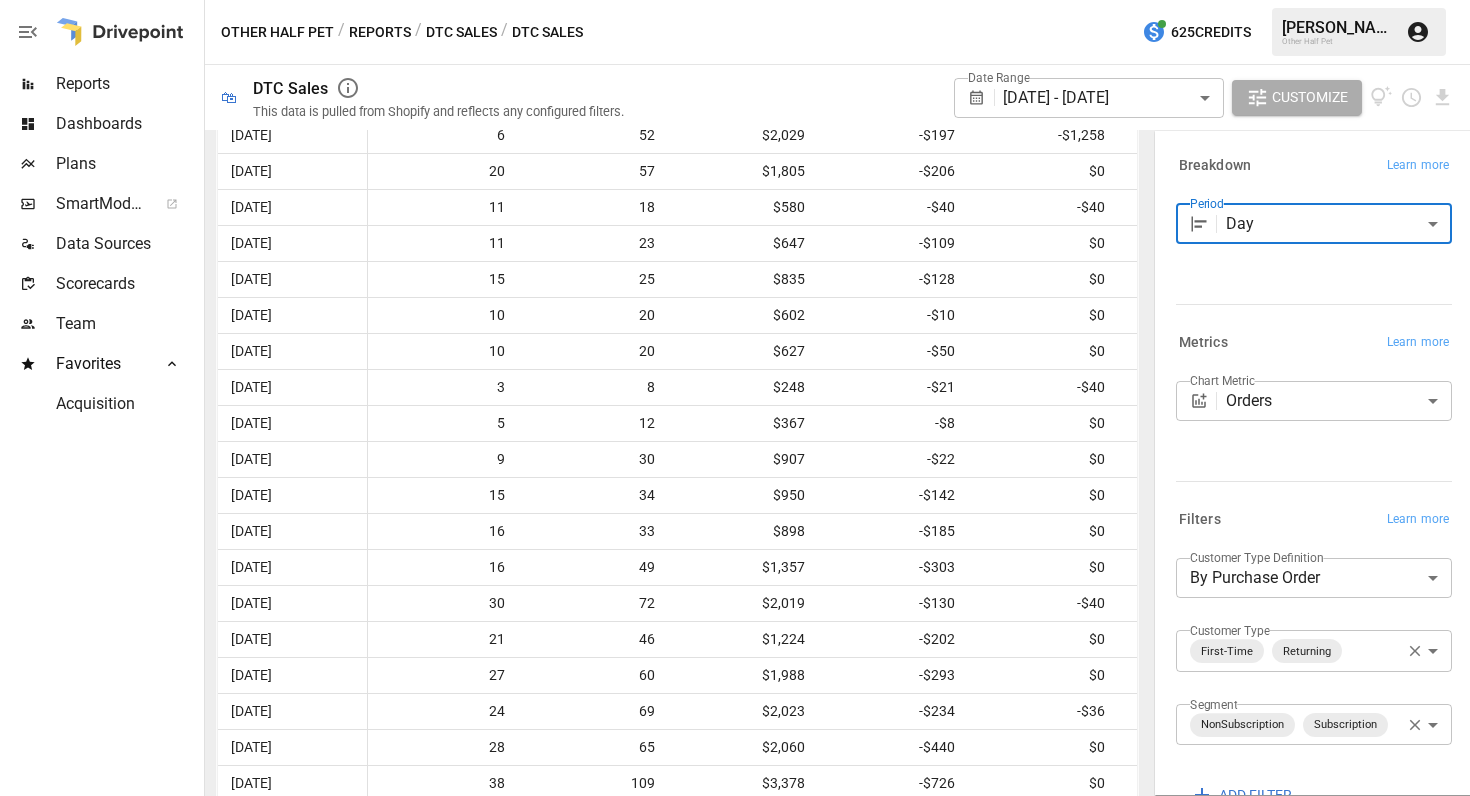 scroll, scrollTop: 3329, scrollLeft: 0, axis: vertical 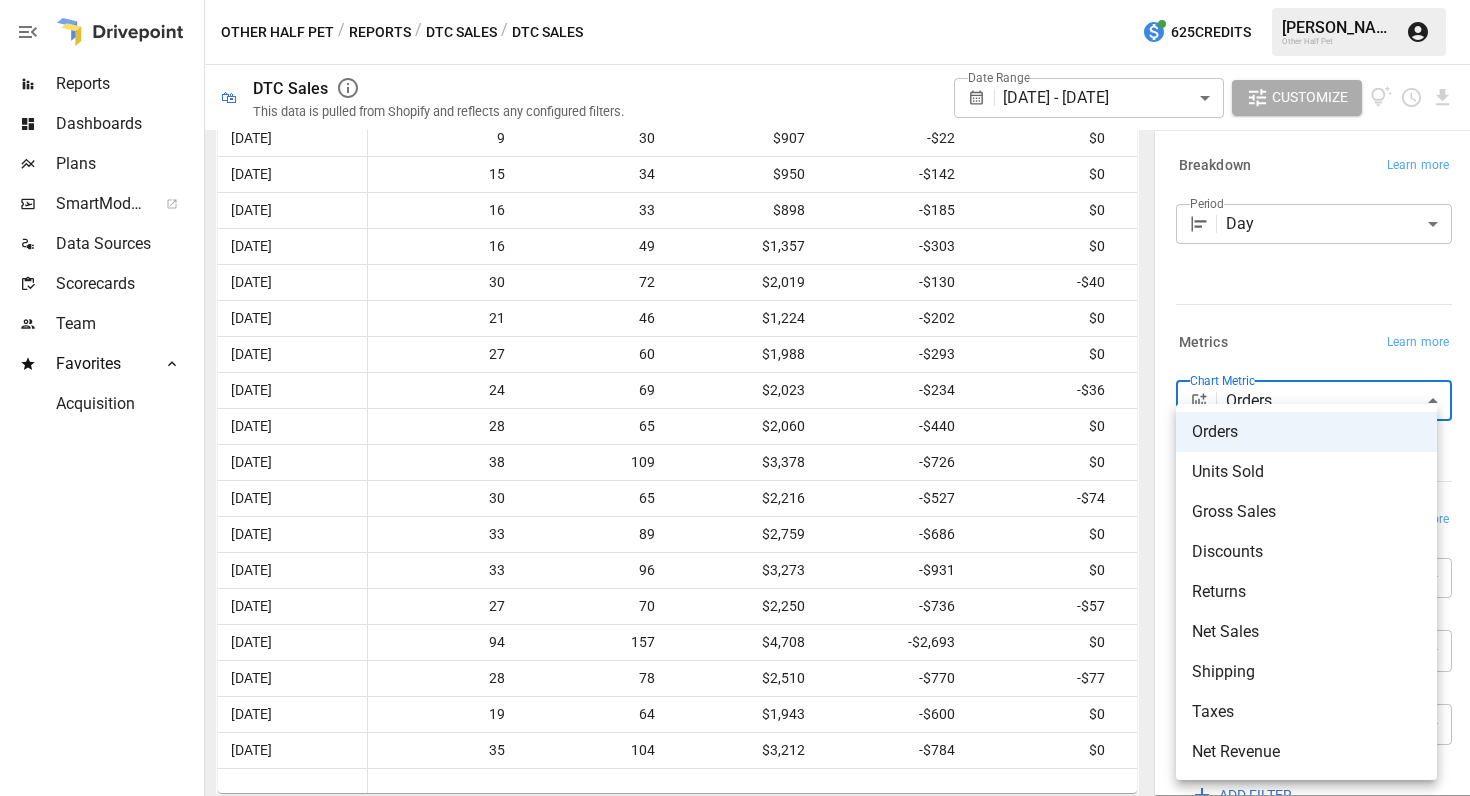 click on "Reports Dashboards Plans SmartModel ™ Data Sources Scorecards Team Favorites Acquisition Other Half Pet / Reports / DTC Sales / DTC Sales 625  Credits [PERSON_NAME] Other Half Pet 🛍 DTC Sales This data is pulled from Shopify and reflects any configured filters. Date Range [DATE] - [DATE] ****** ​ Customize NonSubscription ( Returning) Subscription ( First-Time) Subscription ( Returning) NonSubscription ( First-Time) [DATE] [DATE] [DATE] [DATE] [DATE] [DATE] [DATE] [DATE] [DATE] [DATE] 0 20 40 60 80 100 80 Day Orders Units Sold Gross Sales Discounts Returns Net Sales Shipping [DATE] 3 8 $242 $0 $0 $242 $7 [DATE] 4 6 $182 -$4 $0 $179 $12 [DATE] 7 15 $411 $0 $0 $411 $10 [DATE] 4 11 $282 -$7 $0 $275 $0 [DATE] 2 4 $112 $0 $0 $112 $5 [DATE] 8 21 $557 -$11 $0 $546 $15 [DATE] 1 3 $83 $0 $0 $83 $0 [DATE] 3 9 $281 -$14 $0 $267 $0 [DATE] 4 7 $180 $0 $0 $180 $10 [DATE] 5 12 $434 -$10 $0 $424 $0 6 12" at bounding box center (735, 0) 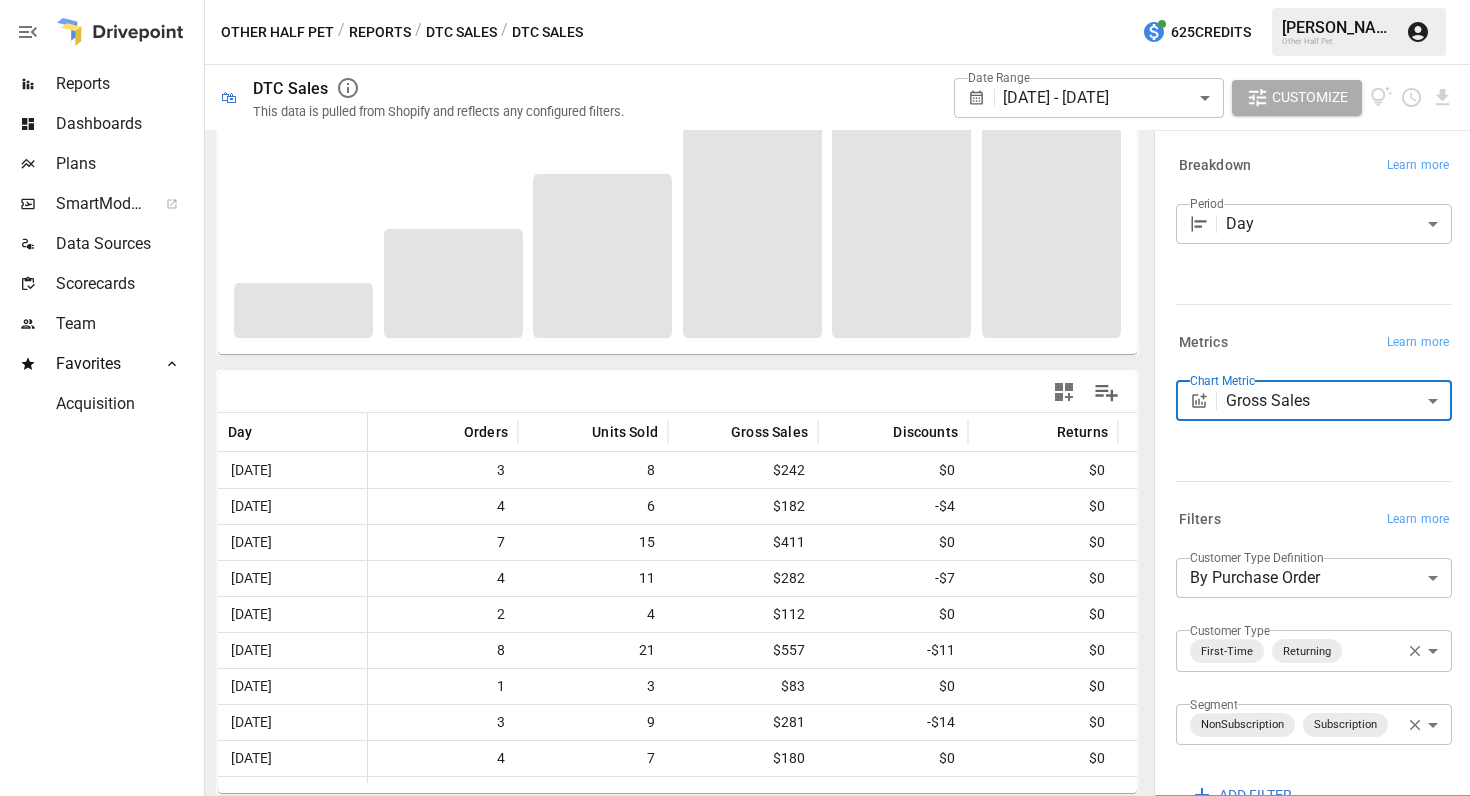 scroll, scrollTop: 0, scrollLeft: 0, axis: both 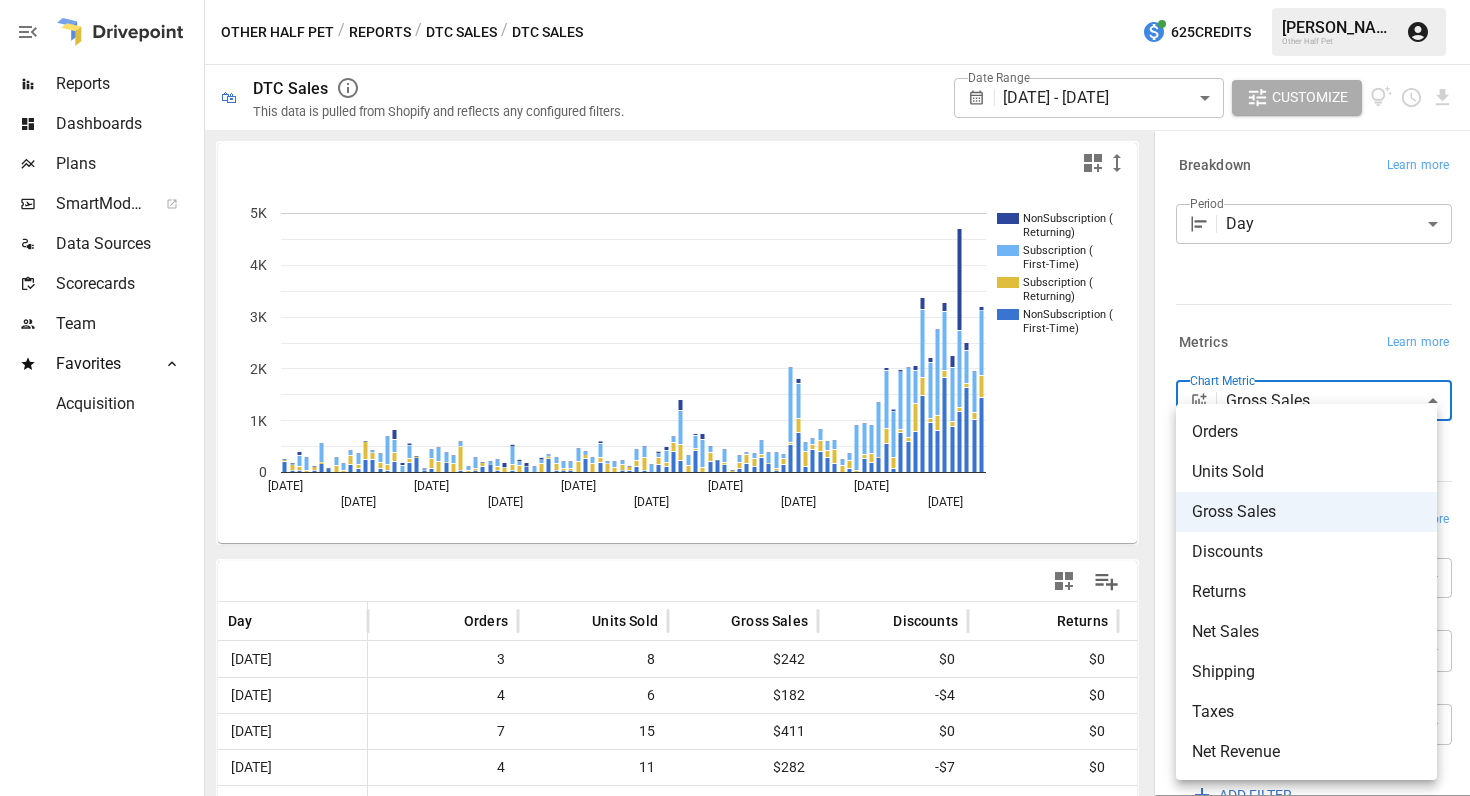 click on "Reports Dashboards Plans SmartModel ™ Data Sources Scorecards Team Favorites Acquisition Other Half Pet / Reports / DTC Sales / DTC Sales 625  Credits [PERSON_NAME] Other Half Pet 🛍 DTC Sales This data is pulled from Shopify and reflects any configured filters. Date Range [DATE] - [DATE] ****** ​ Customize NonSubscription ( Returning) Subscription ( First-Time) Subscription ( Returning) NonSubscription ( First-Time) [DATE] [DATE] [DATE] [DATE] [DATE] [DATE] [DATE] [DATE] [DATE] [DATE] 0 1K 2K 3K 4K 5K 80 Day Orders Units Sold Gross Sales Discounts Returns Net Sales Shipping [DATE] 3 8 $242 $0 $0 $242 $7 [DATE] 4 6 $182 -$4 $0 $179 $12 [DATE] 7 15 $411 $0 $0 $411 $10 [DATE] 4 11 $282 -$7 $0 $275 $0 [DATE] 2 4 $112 $0 $0 $112 $5 [DATE] 8 21 $557 -$11 $0 $546 $15 [DATE] 1 3 $83 $0 $0 $83 $0 [DATE] 3 9 $281 -$14 $0 $267 $0 [DATE] 4 7 $180 $0 $0 $180 $10 [DATE] 5 12 $434 -$10 $0 $424 $0 6 12" at bounding box center [735, 0] 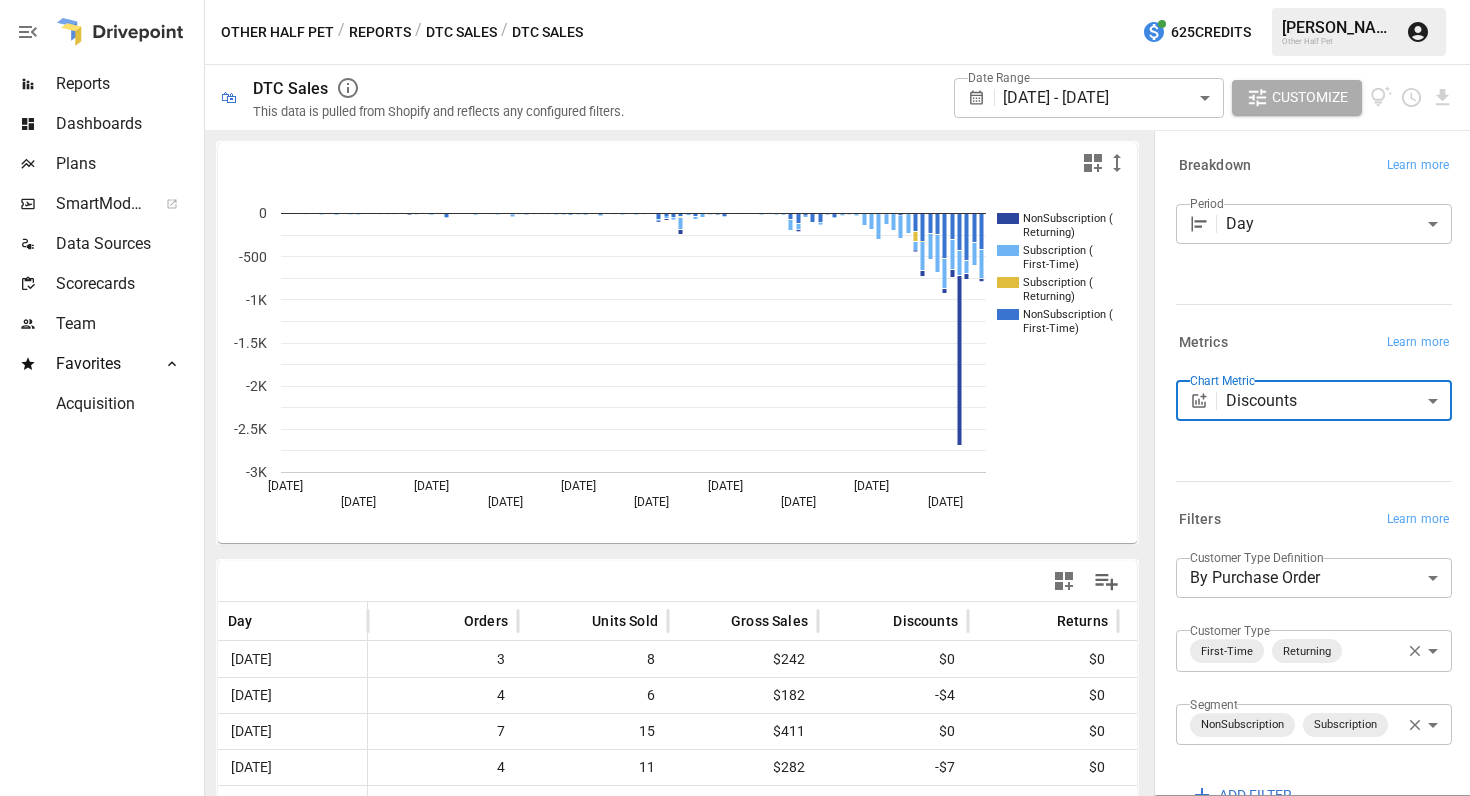 click on "Reports Dashboards Plans SmartModel ™ Data Sources Scorecards Team Favorites Acquisition Other Half Pet / Reports / DTC Sales / DTC Sales 625  Credits [PERSON_NAME] Other Half Pet 🛍 DTC Sales This data is pulled from Shopify and reflects any configured filters. Date Range [DATE] - [DATE] ****** ​ Customize NonSubscription ( Returning) Subscription ( First-Time) Subscription ( Returning) NonSubscription ( First-Time) [DATE] [DATE] [DATE] [DATE] [DATE] [DATE] [DATE] [DATE] [DATE] [DATE] -3K -2.5K -2K -1.5K -1K -500 0 -3K Day Orders Units Sold Gross Sales Discounts Returns Net Sales Shipping [DATE] 3 8 $242 $0 $0 $242 $7 [DATE] 4 6 $182 -$4 $0 $179 $12 [DATE] 7 15 $411 $0 $0 $411 $10 [DATE] 4 11 $282 -$7 $0 $275 $0 [DATE] 2 4 $112 $0 $0 $112 $5 [DATE] 8 21 $557 -$11 $0 $546 $15 [DATE] 1 3 $83 $0 $0 $83 $0 [DATE] 3 9 $281 -$14 $0 $267 $0 [DATE] 4 7 $180 $0 $0 $180 $10 [DATE] 5 12 $434 -$10 6" at bounding box center [735, 0] 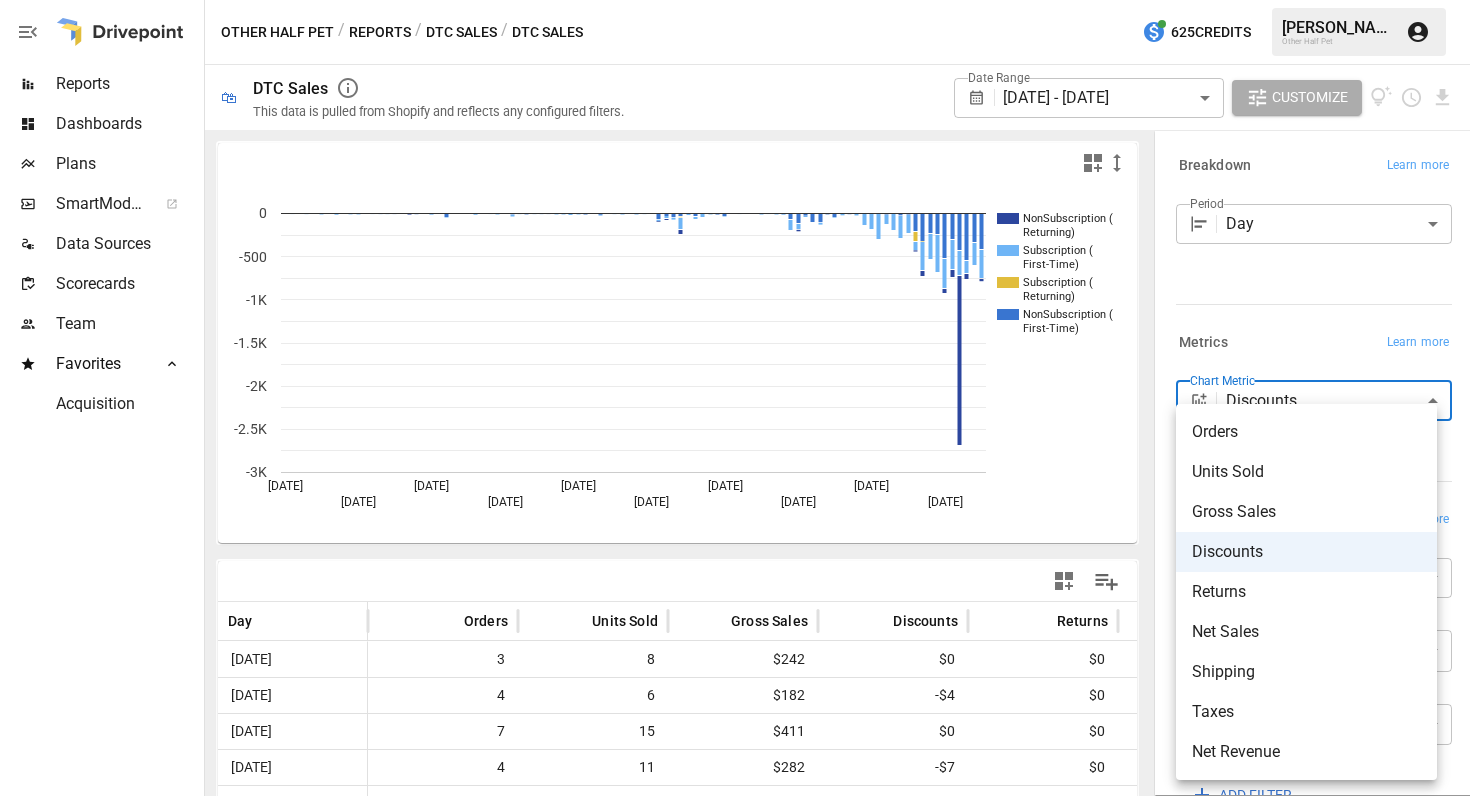 click on "Orders" at bounding box center (1306, 432) 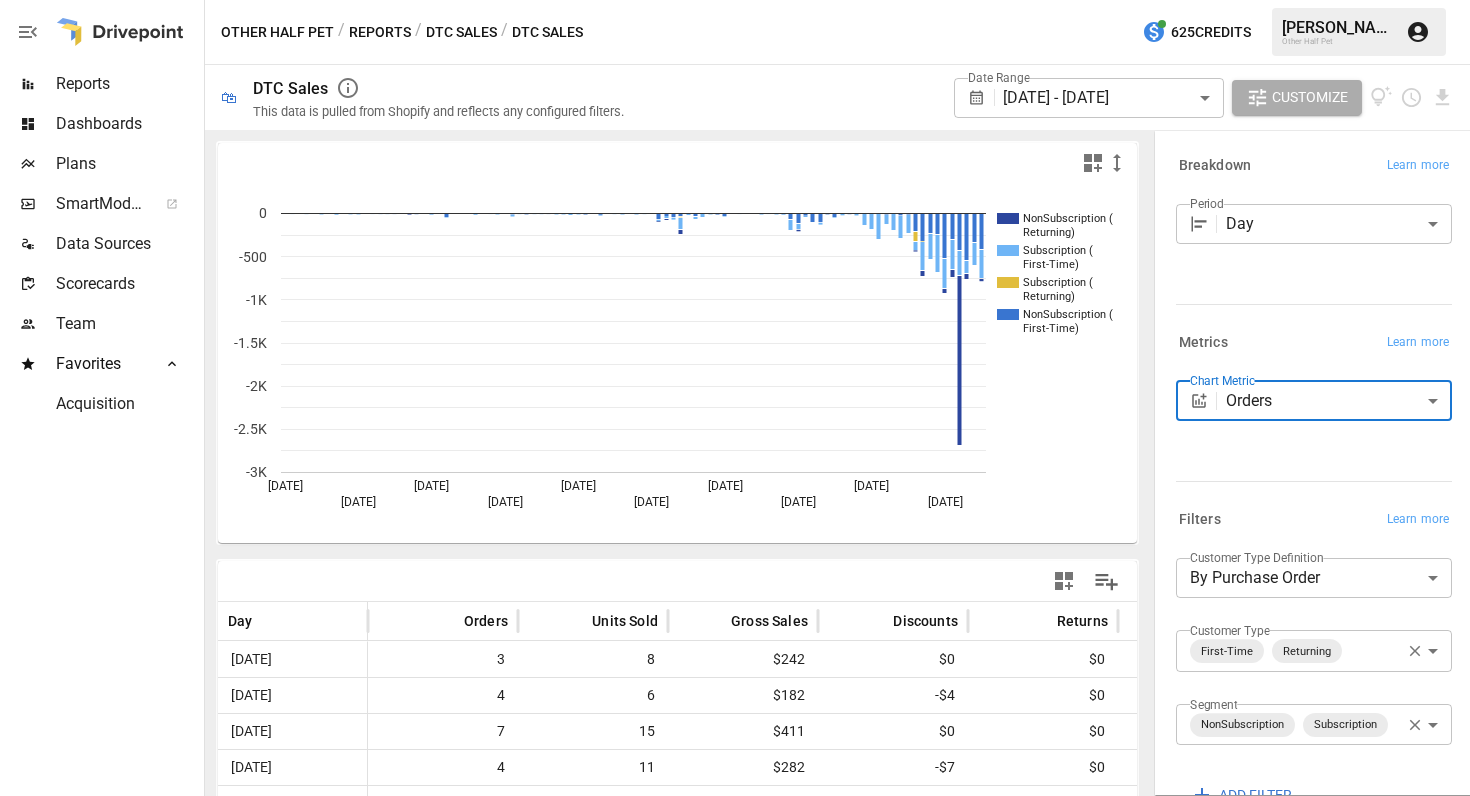 type on "******" 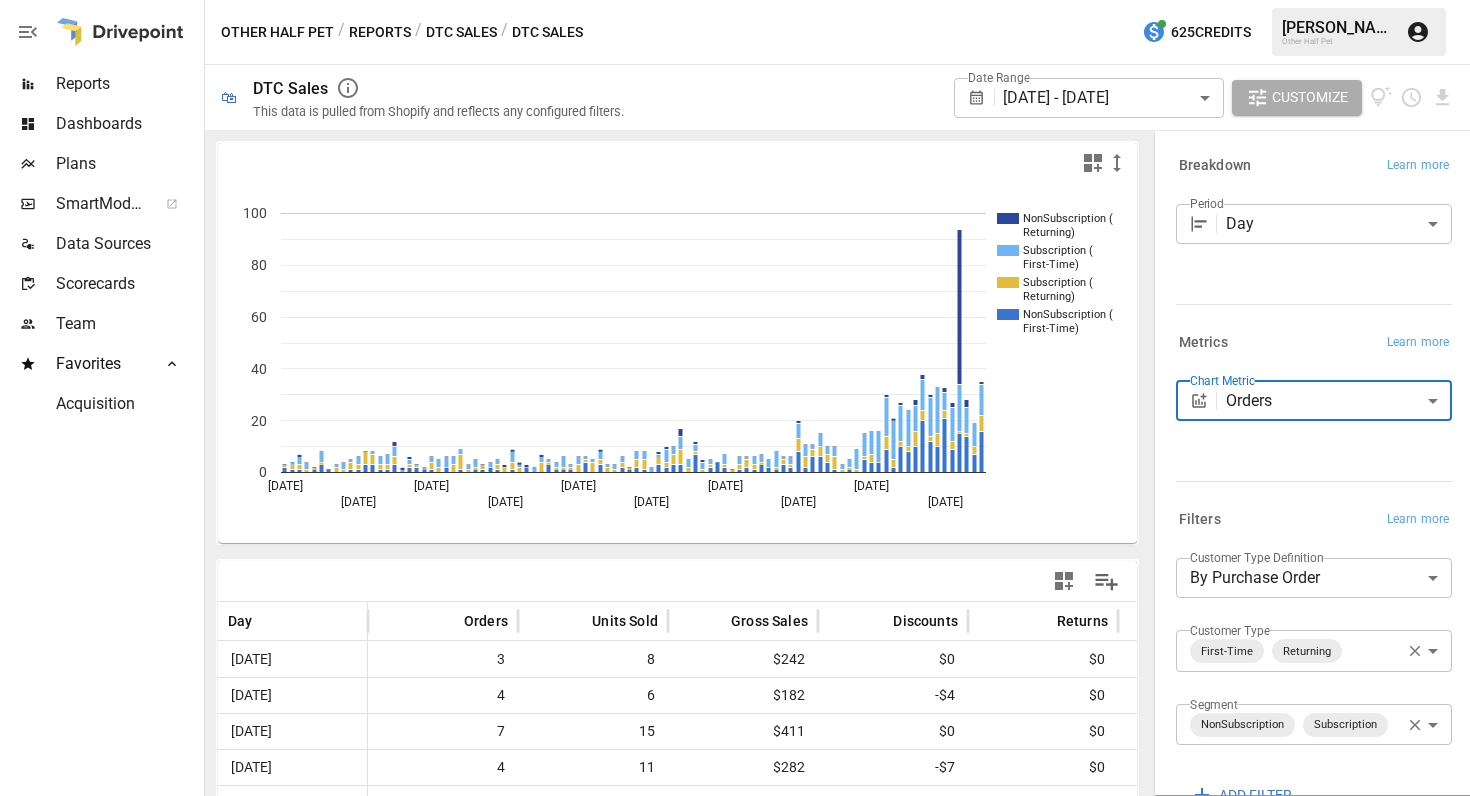 click on "Reports Dashboards Plans SmartModel ™ Data Sources Scorecards Team Favorites Acquisition Other Half Pet / Reports / DTC Sales / DTC Sales 625  Credits [PERSON_NAME] Other Half Pet 🛍 DTC Sales This data is pulled from Shopify and reflects any configured filters. Date Range [DATE] - [DATE] ****** ​ Customize NonSubscription ( Returning) Subscription ( First-Time) Subscription ( Returning) NonSubscription ( First-Time) [DATE] [DATE] [DATE] [DATE] [DATE] [DATE] [DATE] [DATE] [DATE] [DATE] 0 20 40 60 80 100 -3K Day Orders Units Sold Gross Sales Discounts Returns Net Sales Shipping [DATE] 3 8 $242 $0 $0 $242 $7 [DATE] 4 6 $182 -$4 $0 $179 $12 [DATE] 7 15 $411 $0 $0 $411 $10 [DATE] 4 11 $282 -$7 $0 $275 $0 [DATE] 2 4 $112 $0 $0 $112 $5 [DATE] 8 21 $557 -$11 $0 $546 $15 [DATE] 1 3 $83 $0 $0 $83 $0 [DATE] 3 9 $281 -$14 $0 $267 $0 [DATE] 4 7 $180 $0 $0 $180 $10 [DATE] 5 12 $434 -$10 $0 $424 $0 6 8" at bounding box center [735, 0] 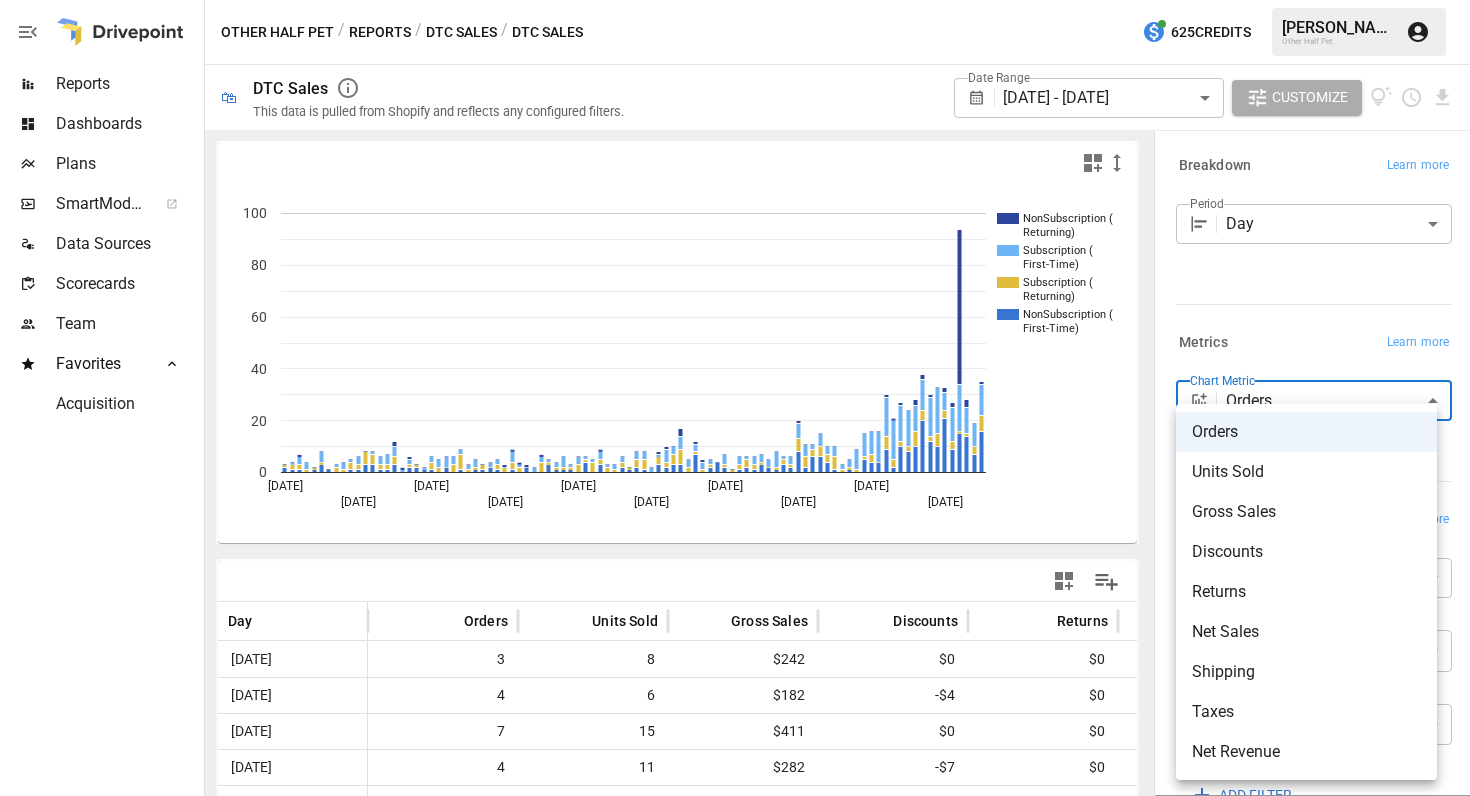 click at bounding box center [735, 398] 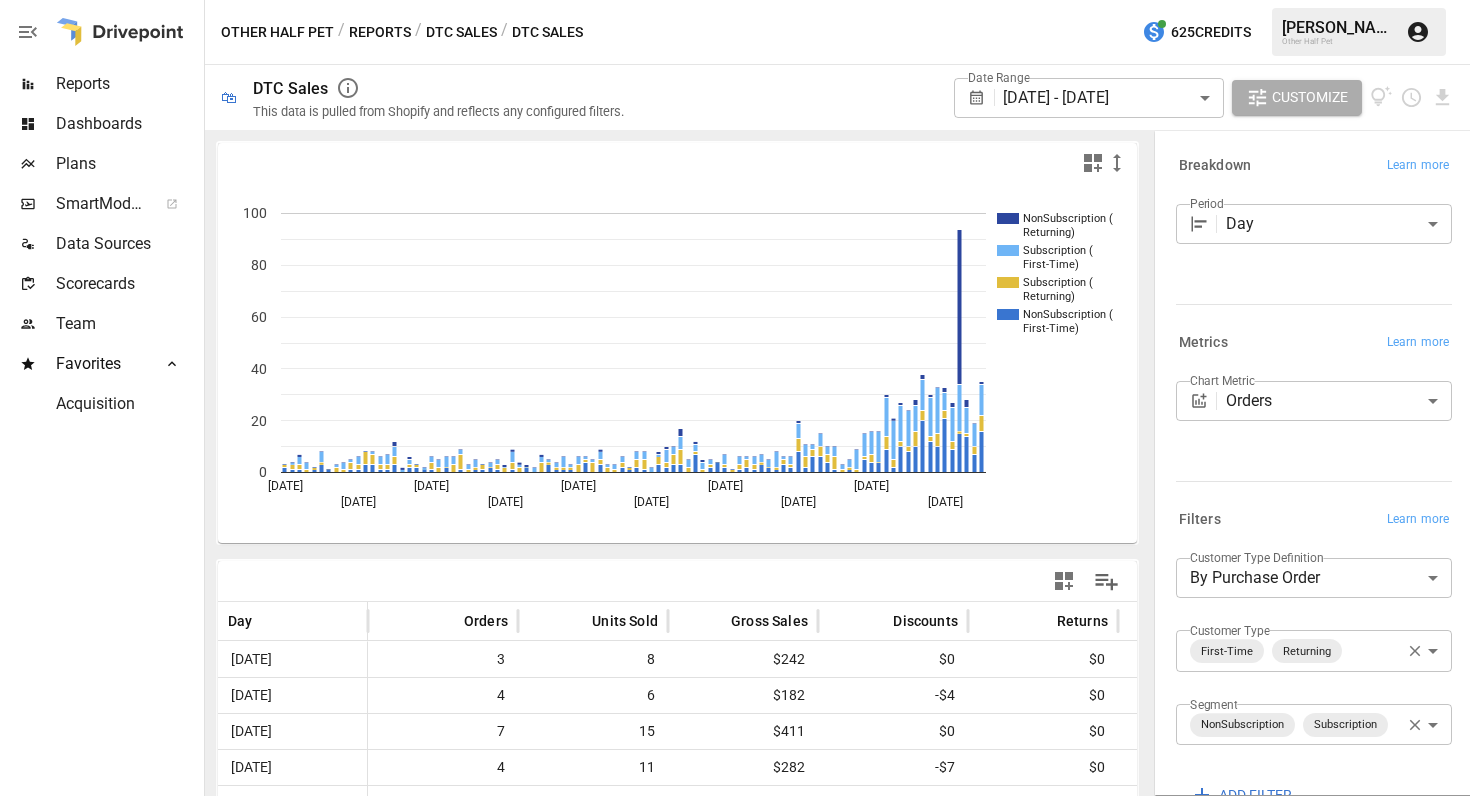 click at bounding box center [1310, 477] 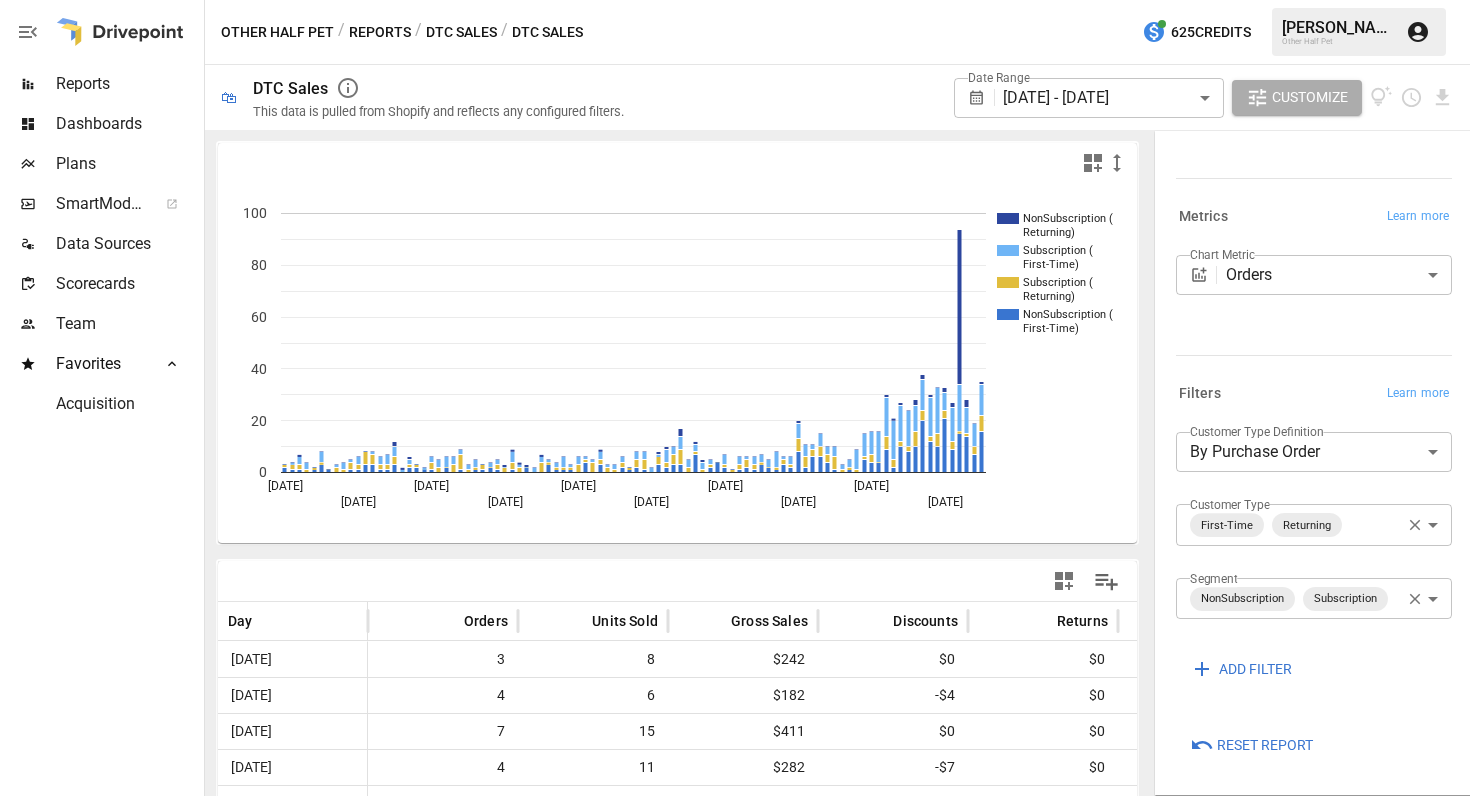 scroll, scrollTop: 0, scrollLeft: 0, axis: both 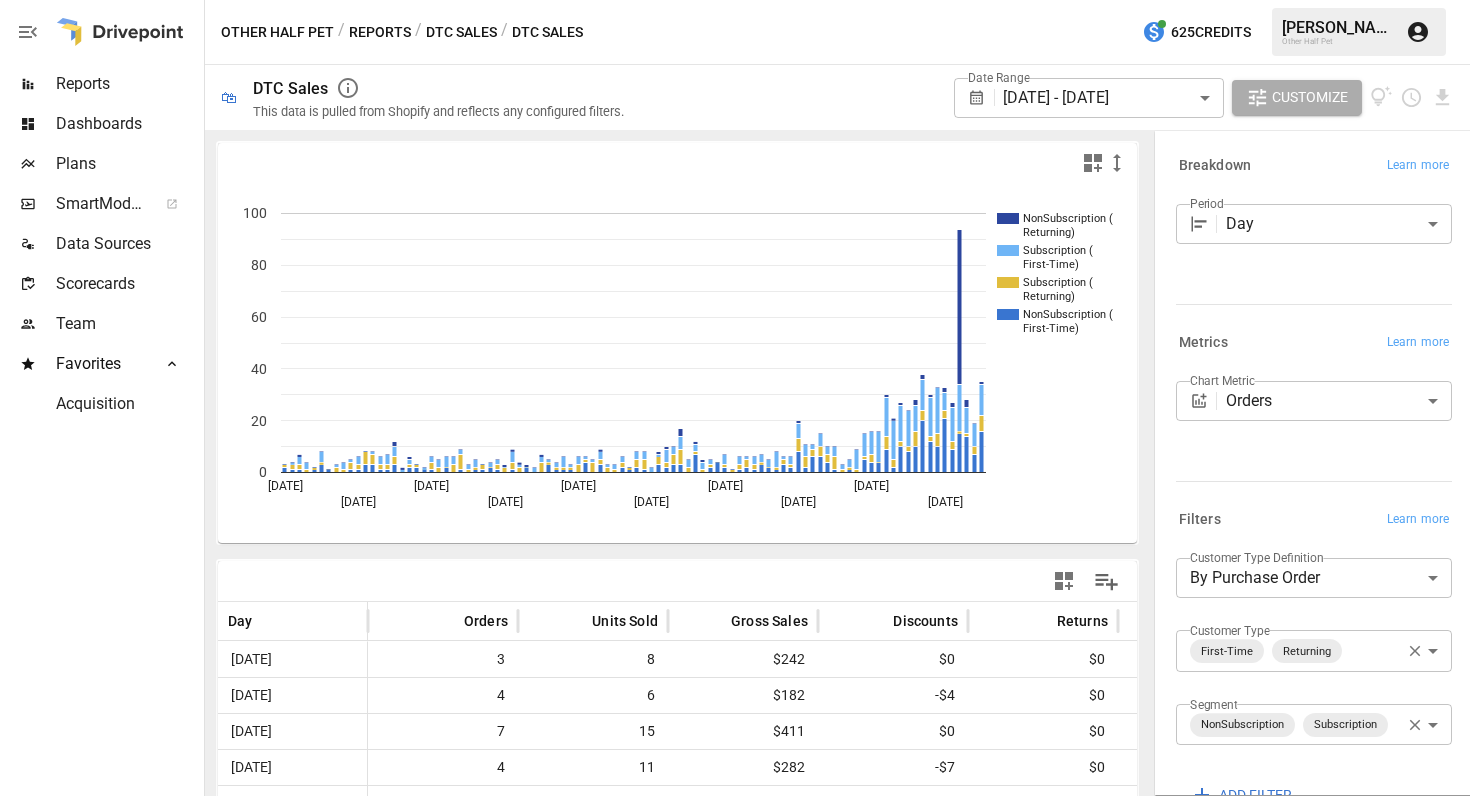 click on "Reports Dashboards Plans SmartModel ™ Data Sources Scorecards Team Favorites Acquisition Other Half Pet / Reports / DTC Sales / DTC Sales 625  Credits [PERSON_NAME] Other Half Pet 🛍 DTC Sales This data is pulled from Shopify and reflects any configured filters. Date Range [DATE] - [DATE] ****** ​ Customize NonSubscription ( Returning) Subscription ( First-Time) Subscription ( Returning) NonSubscription ( First-Time) [DATE] [DATE] [DATE] [DATE] [DATE] [DATE] [DATE] [DATE] [DATE] [DATE] 0 20 40 60 80 100 -3K Day Orders Units Sold Gross Sales Discounts Returns Net Sales Shipping [DATE] 3 8 $242 $0 $0 $242 $7 [DATE] 4 6 $182 -$4 $0 $179 $12 [DATE] 7 15 $411 $0 $0 $411 $10 [DATE] 4 11 $282 -$7 $0 $275 $0 [DATE] 2 4 $112 $0 $0 $112 $5 [DATE] 8 21 $557 -$11 $0 $546 $15 [DATE] 1 3 $83 $0 $0 $83 $0 [DATE] 3 9 $281 -$14 $0 $267 $0 [DATE] 4 7 $180 $0 $0 $180 $10 [DATE] 5 12 $434 -$10 $0 $424 $0 6 8" at bounding box center (735, 0) 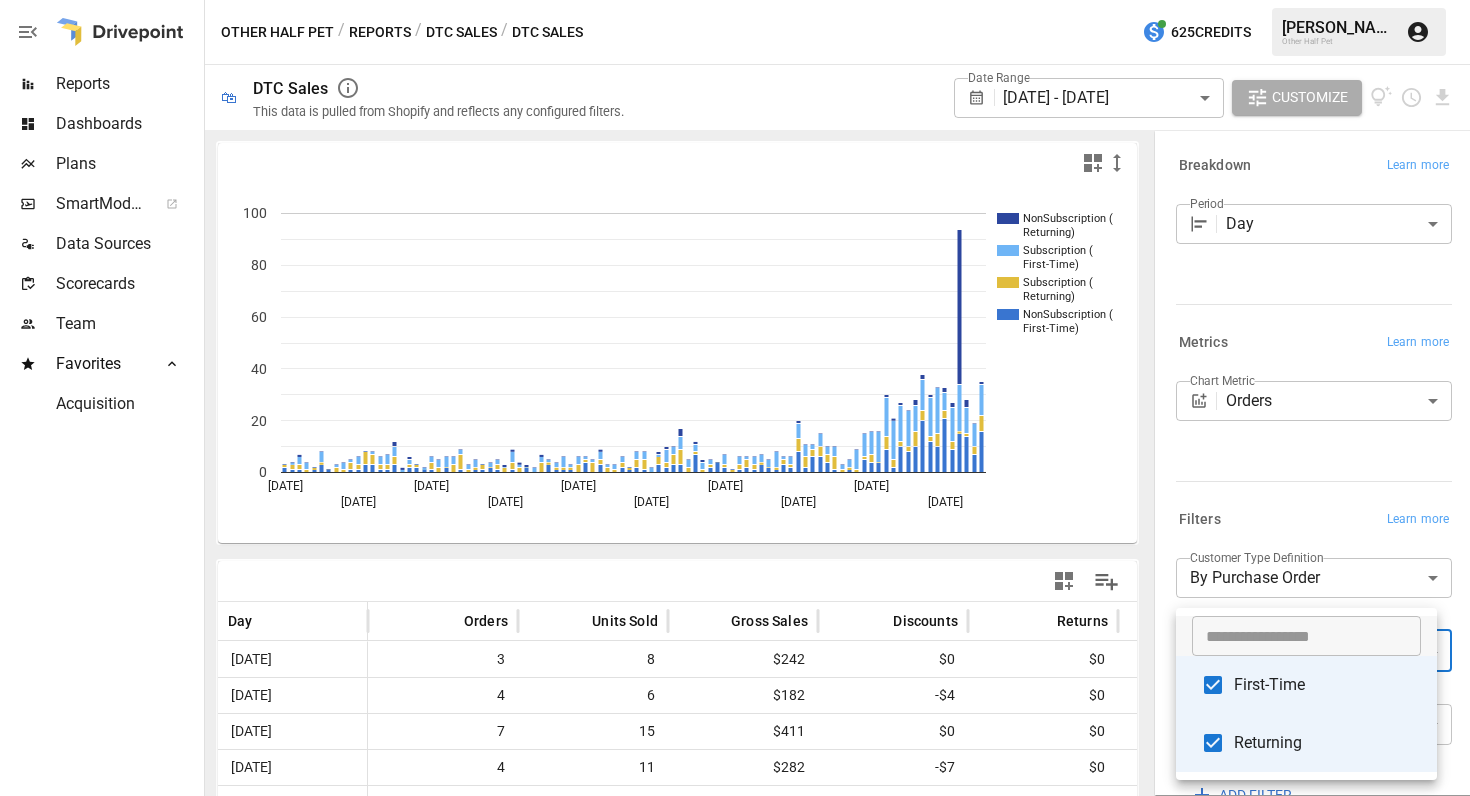 click on "First-Time" at bounding box center (1327, 685) 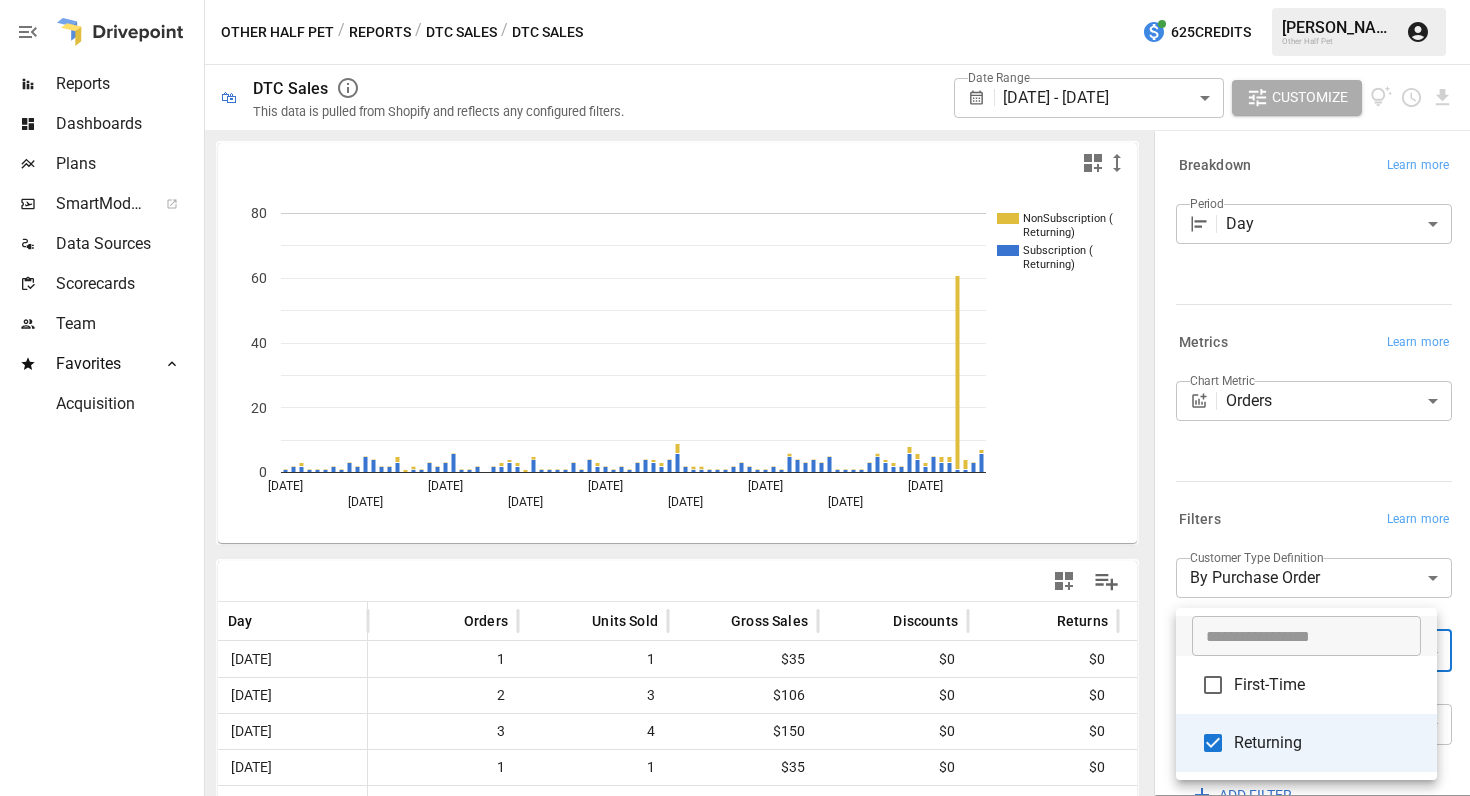 click at bounding box center (735, 398) 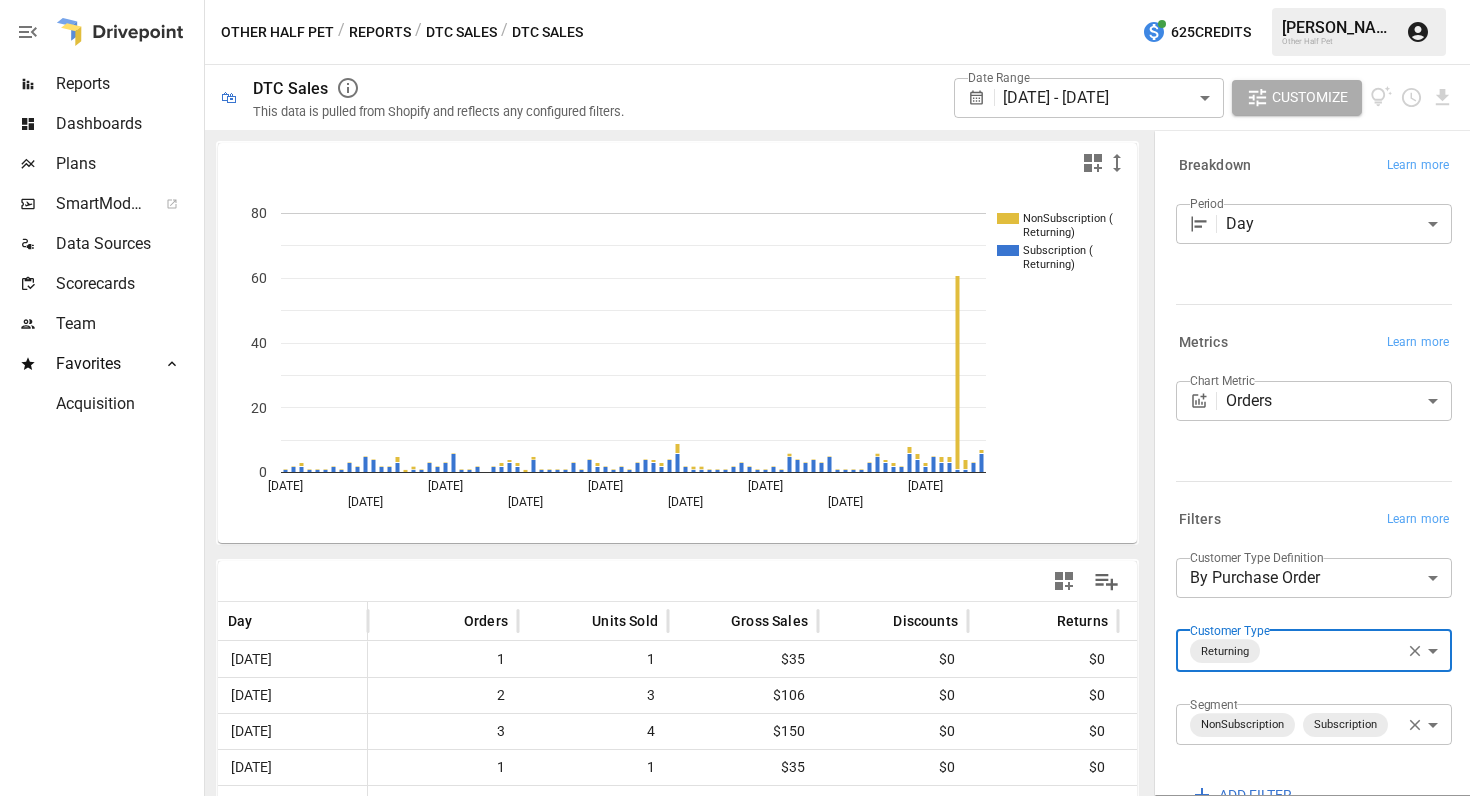 click on "Reports Dashboards Plans SmartModel ™ Data Sources Scorecards Team Favorites Acquisition Other Half Pet / Reports / DTC Sales / DTC Sales 625  Credits [PERSON_NAME] Other Half Pet 🛍 DTC Sales This data is pulled from Shopify and reflects any configured filters. Date Range [DATE] - [DATE] ****** ​ Customize NonSubscription ( Returning) Subscription ( Returning) [DATE] [DATE] [DATE] [DATE] [DATE] [DATE] [DATE] [DATE] [DATE] 0 20 40 60 80 30 Day Orders Units Sold Gross Sales Discounts Returns Net Sales Shipping [DATE] 1 1 $35 $0 $0 $35 $0 [DATE] 2 3 $106 $0 $0 $106 $0 [DATE] 3 4 $150 $0 $0 $150 $0 [DATE] 1 1 $35 $0 $0 $35 $0 [DATE] 1 2 $70 $0 $0 $70 $0 [DATE] 1 1 $35 $0 $0 $35 $0 [DATE] 2 5 $145 $0 $0 $145 $0 [DATE] 1 1 $35 $0 $0 $35 $0 [DATE] 3 5 $176 $0 $0 $176 $0 [DATE] 2 2 $70 $0 $0 $70 $5 [DATE] 5 10 $352 $0 $0 $352 $0 [DATE] 4 4 $141 $0 $0 $141 $5 [DATE] 2 3 $106 $0 $0 $0" at bounding box center [735, 0] 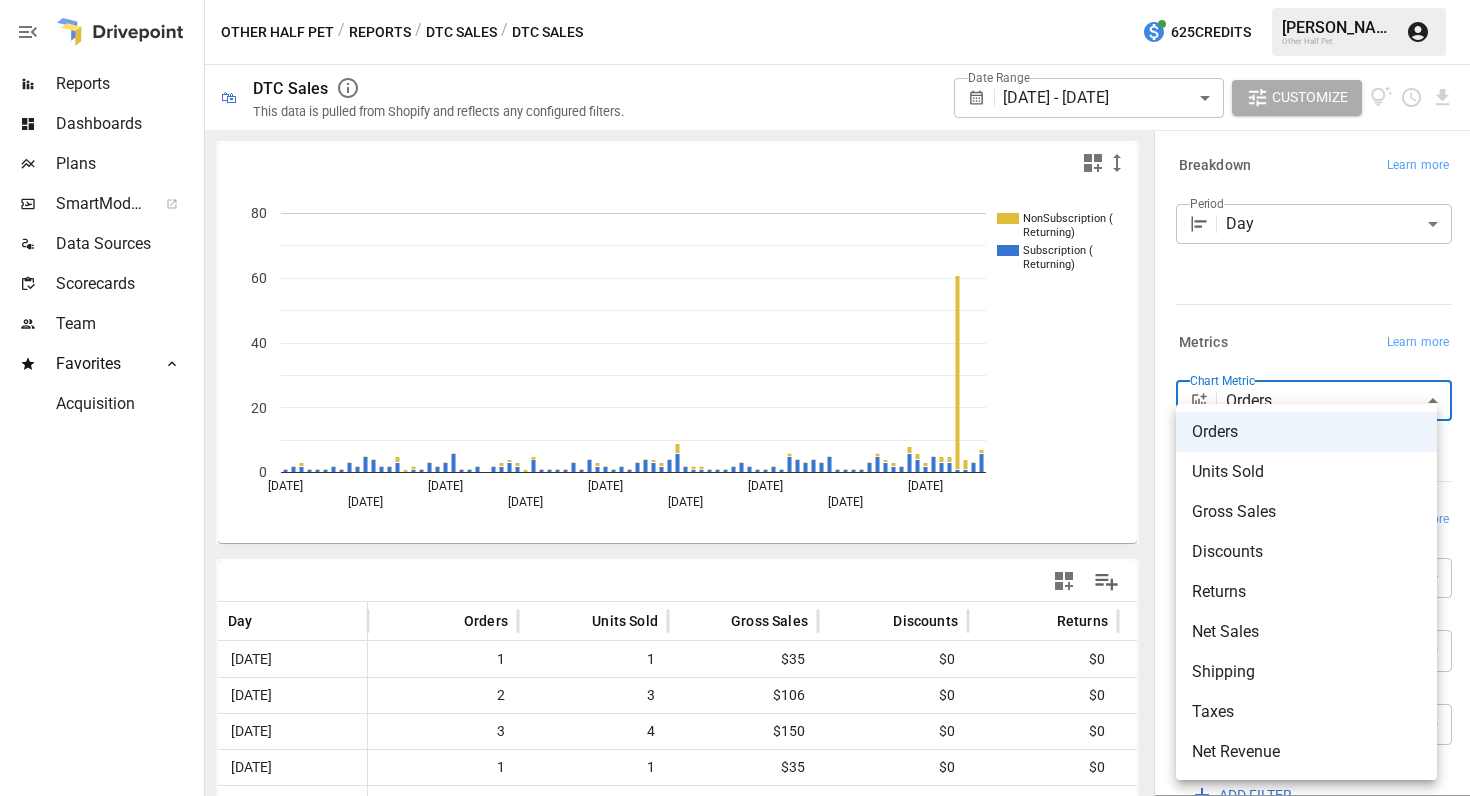 click on "Gross Sales" at bounding box center [1306, 512] 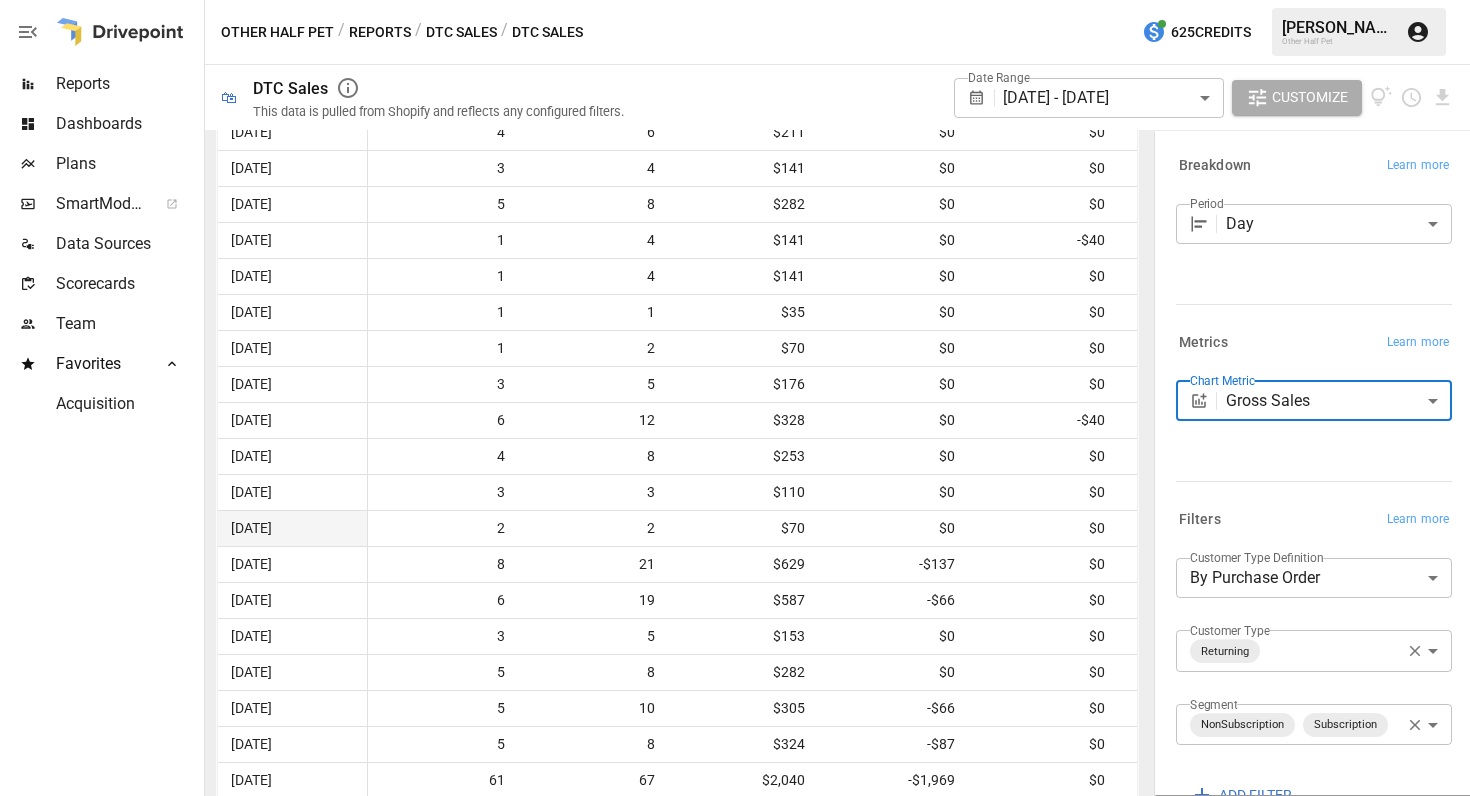 scroll, scrollTop: 3041, scrollLeft: 0, axis: vertical 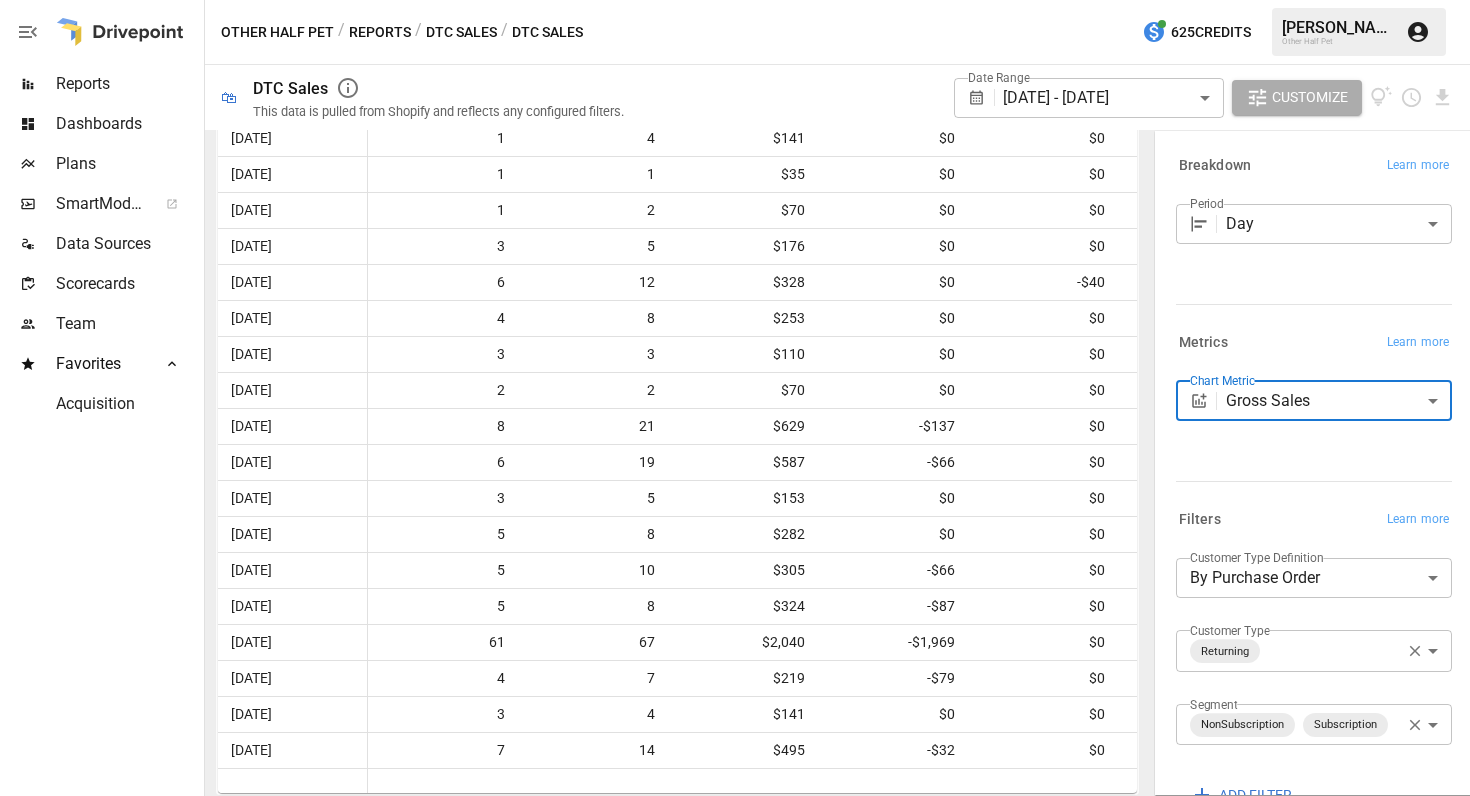 click on "Reports Dashboards Plans SmartModel ™ Data Sources Scorecards Team Favorites Acquisition Other Half Pet / Reports / DTC Sales / DTC Sales 625  Credits [PERSON_NAME] Other Half Pet 🛍 DTC Sales This data is pulled from Shopify and reflects any configured filters. Date Range [DATE] - [DATE] ****** ​ Customize NonSubscription ( Returning) Subscription ( Returning) [DATE] [DATE] [DATE] [DATE] [DATE] [DATE] [DATE] [DATE] [DATE] 0 500 1K 1.5K 2K 2.5K 1.5K Day Orders Units Sold Gross Sales Discounts Returns Net Sales Shipping [DATE] 1 1 $35 $0 $0 $35 $0 [DATE] 2 3 $106 $0 $0 $106 $0 [DATE] 3 4 $150 $0 $0 $150 $0 [DATE] 1 1 $35 $0 $0 $35 $0 [DATE] 1 2 $70 $0 $0 $70 $0 [DATE] 1 1 $35 $0 $0 $35 $0 [DATE] 2 5 $145 $0 $0 $145 $0 [DATE] 1 1 $35 $0 $0 $35 $0 [DATE] 3 5 $176 $0 $0 $176 $0 [DATE] 2 2 $70 $0 $0 $70 $5 [DATE] 5 10 $352 $0 $0 $352 $0 [DATE] 4 4 $141 $0 $0 $141 $5 [DATE] 2 3 $106" at bounding box center (735, 0) 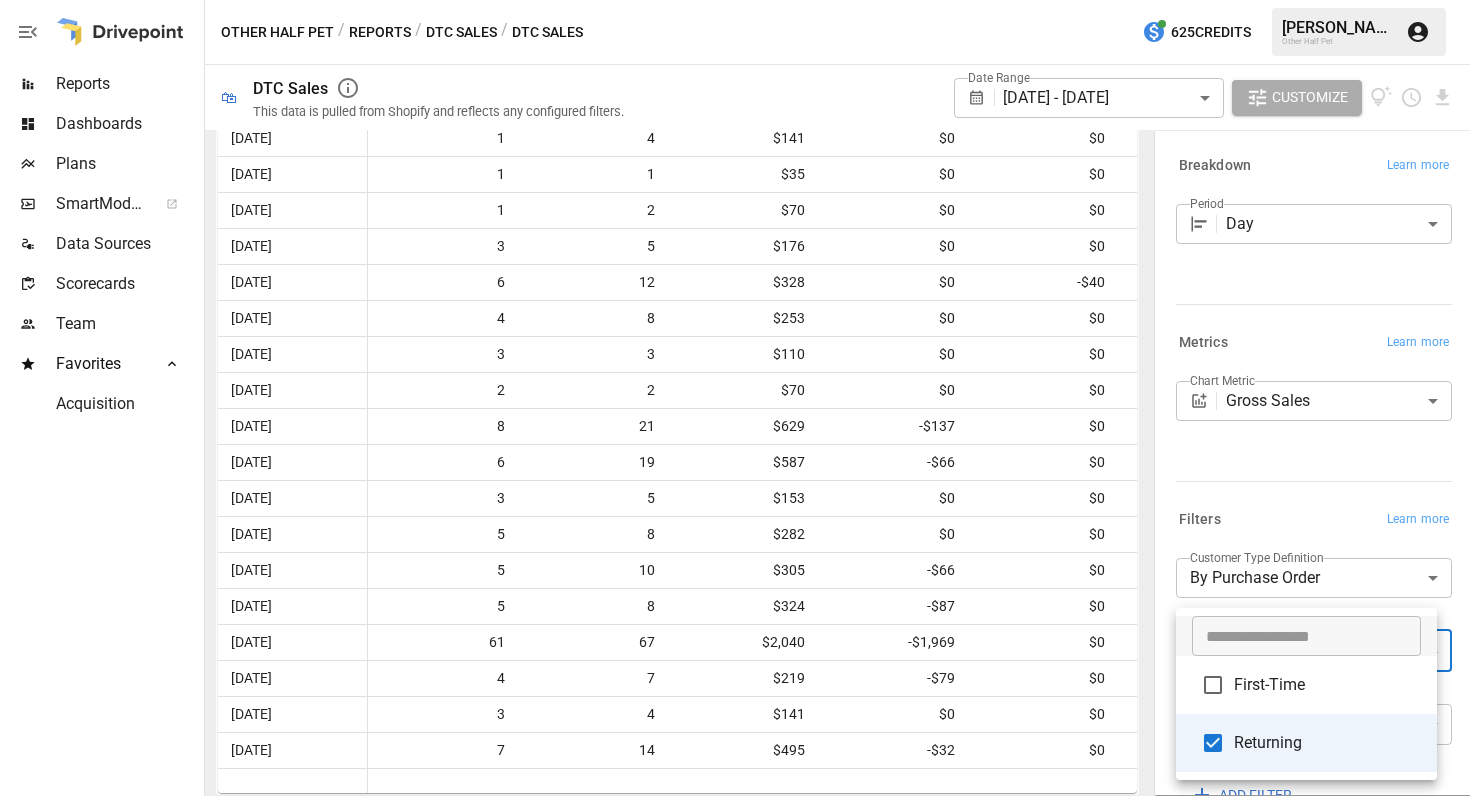 click on "First-Time" at bounding box center (1306, 685) 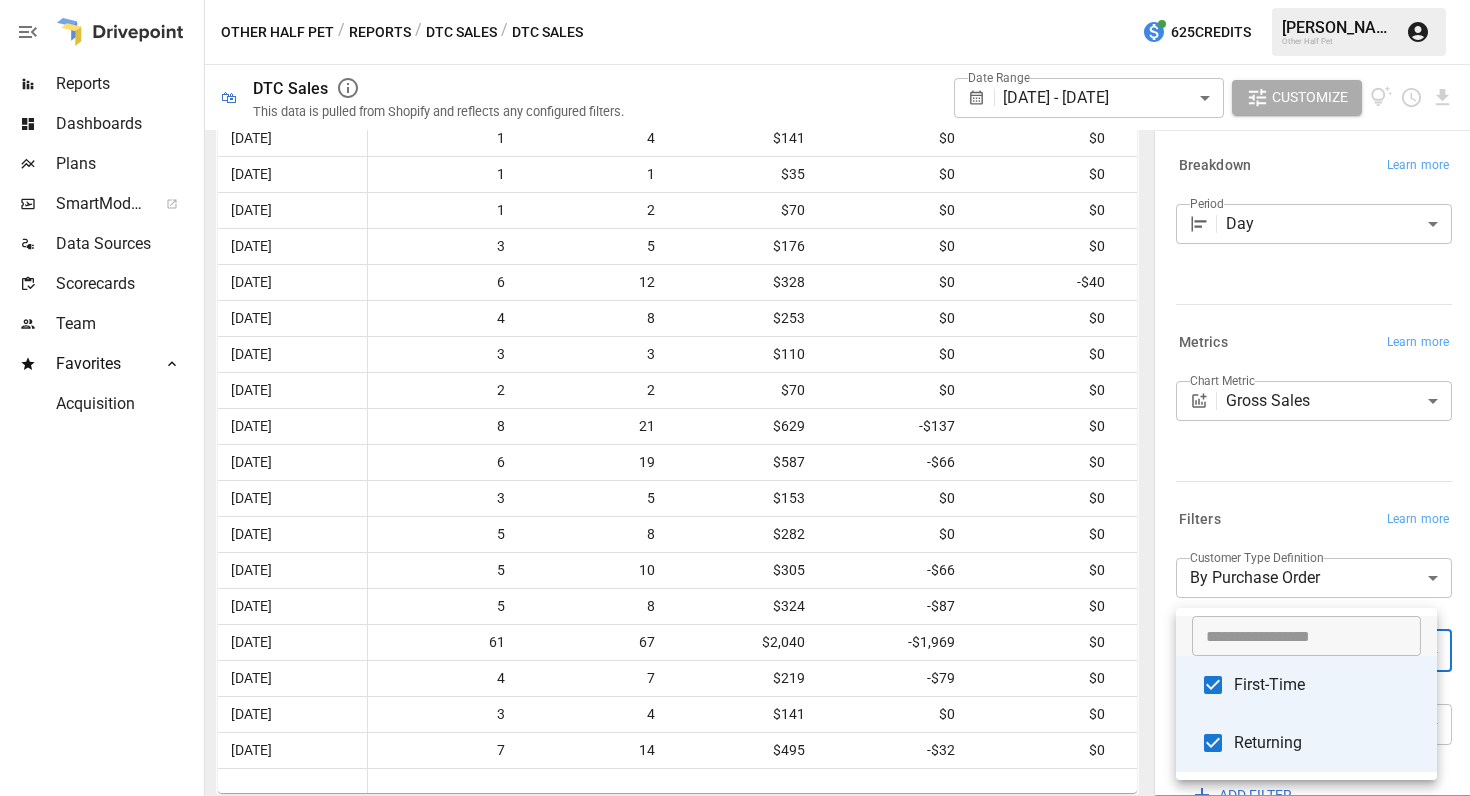type on "**********" 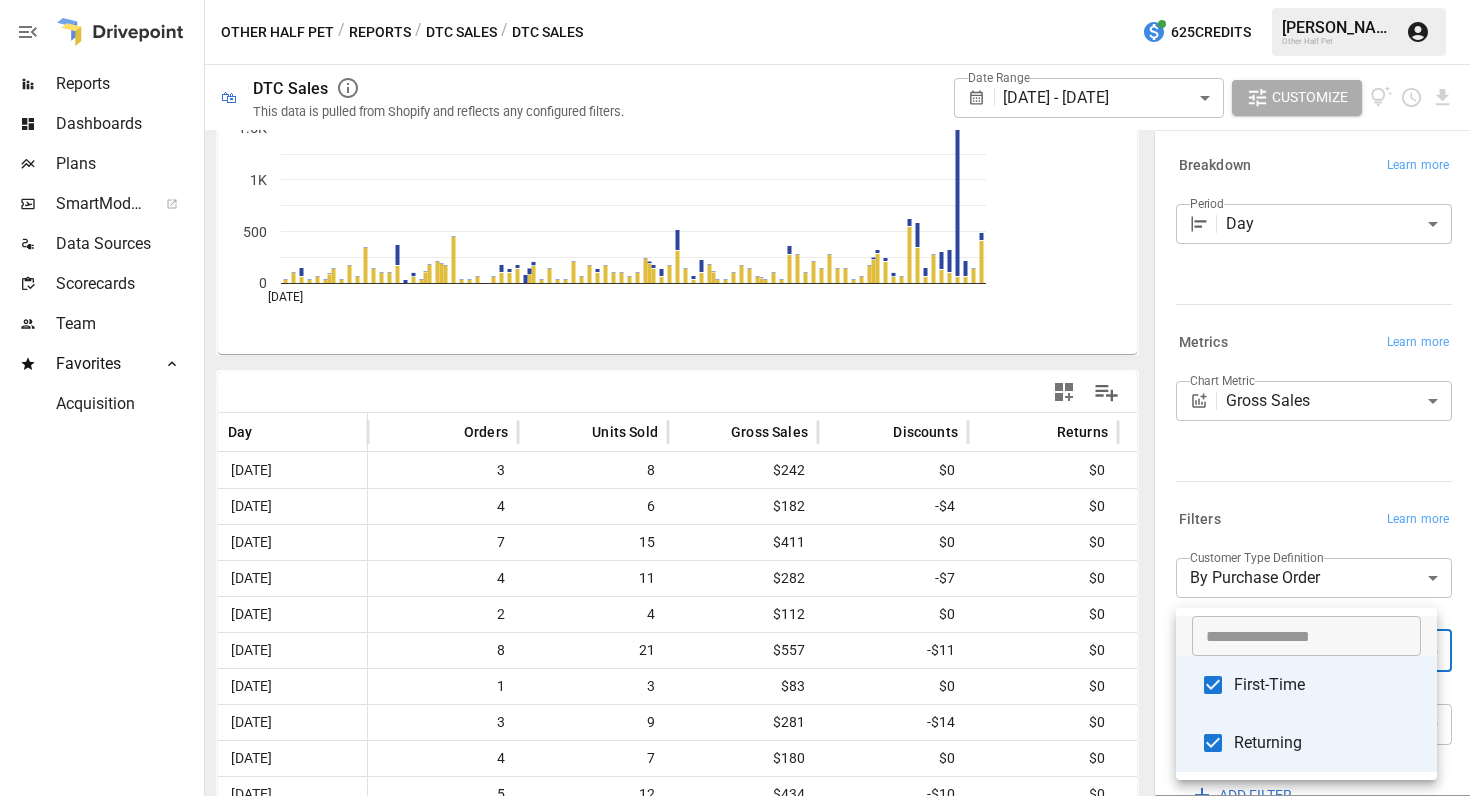 scroll, scrollTop: 178, scrollLeft: 0, axis: vertical 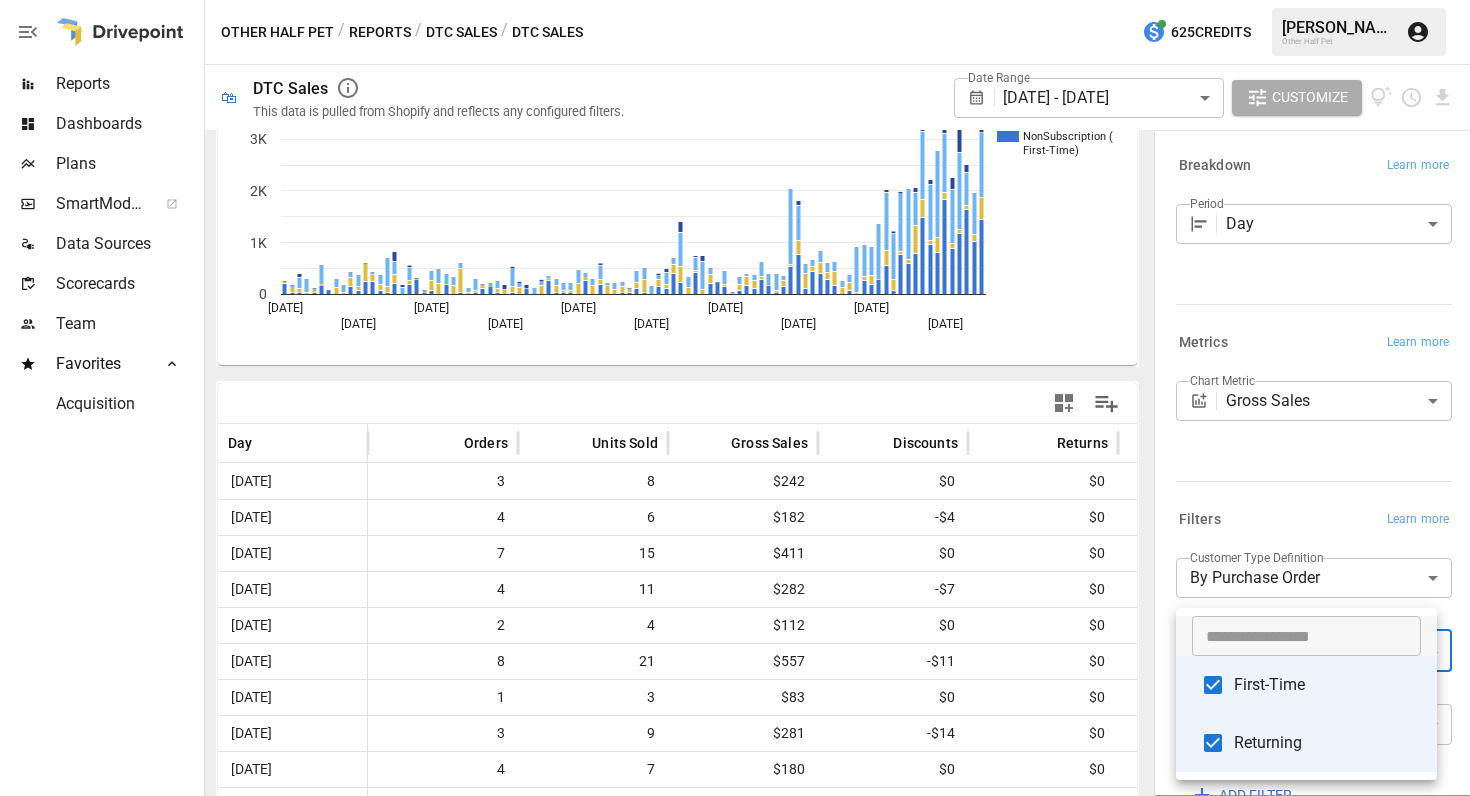 click at bounding box center [735, 398] 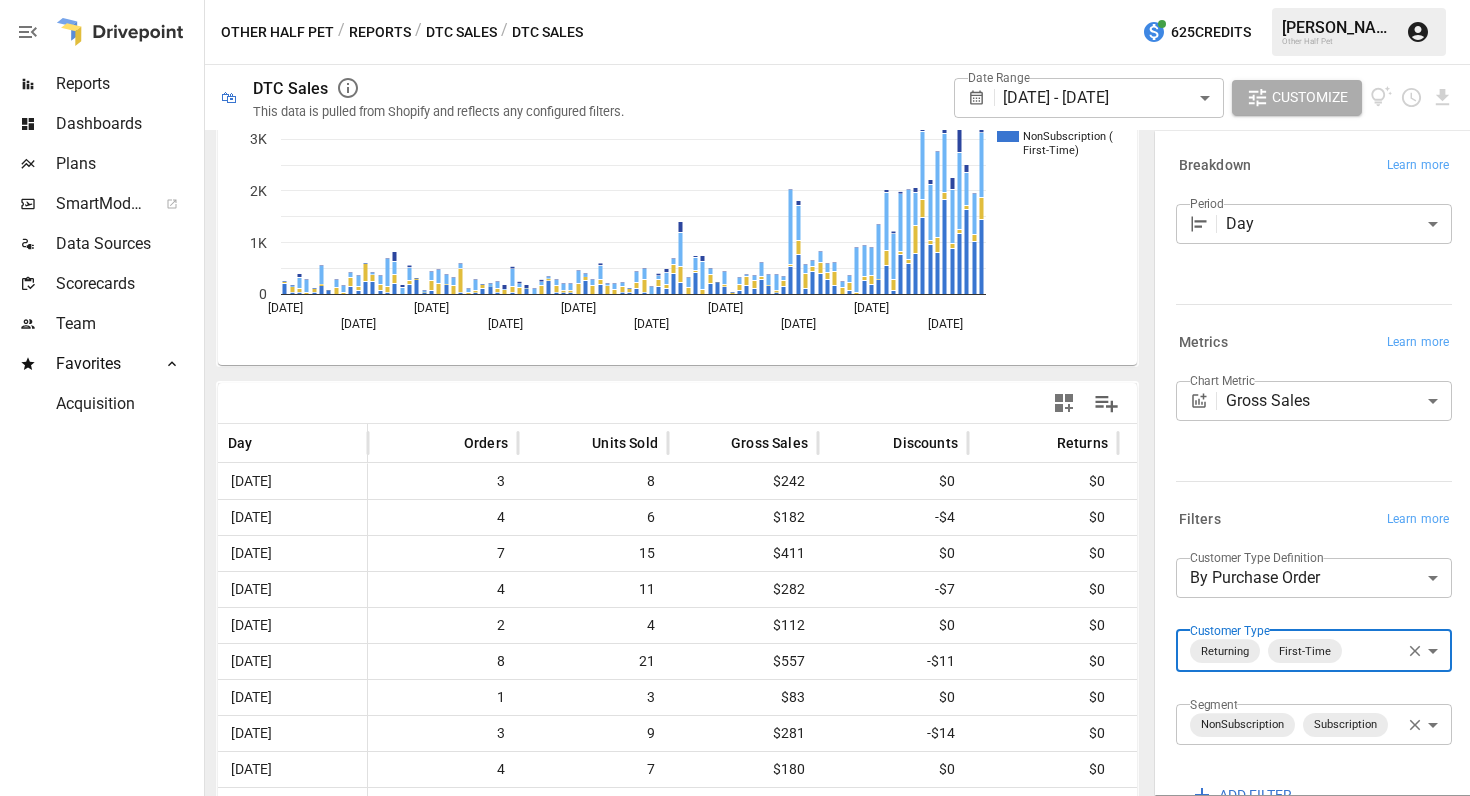 click on "Reports Dashboards Plans SmartModel ™ Data Sources Scorecards Team Favorites Acquisition Other Half Pet / Reports / DTC Sales / DTC Sales 625  Credits [PERSON_NAME] Other Half Pet 🛍 DTC Sales This data is pulled from Shopify and reflects any configured filters. Date Range [DATE] - [DATE] ****** ​ Customize NonSubscription ( Returning) Subscription ( First-Time) Subscription ( Returning) NonSubscription ( First-Time) [DATE] [DATE] [DATE] [DATE] [DATE] [DATE] [DATE] [DATE] [DATE] [DATE] 0 1K 2K 3K 4K 5K 1.5K Day Orders Units Sold Gross Sales Discounts Returns Net Sales Shipping [DATE] 3 8 $242 $0 $0 $242 $7 [DATE] 4 6 $182 -$4 $0 $179 $12 [DATE] 7 15 $411 $0 $0 $411 $10 [DATE] 4 11 $282 -$7 $0 $275 $0 [DATE] 2 4 $112 $0 $0 $112 $5 [DATE] 8 21 $557 -$11 $0 $546 $15 [DATE] 1 3 $83 $0 $0 $83 $0 [DATE] 3 9 $281 -$14 $0 $267 $0 [DATE] 4 7 $180 $0 $0 $180 $10 [DATE] 5 12 $434 -$10 $0 $424 $0 6 8" at bounding box center (735, 0) 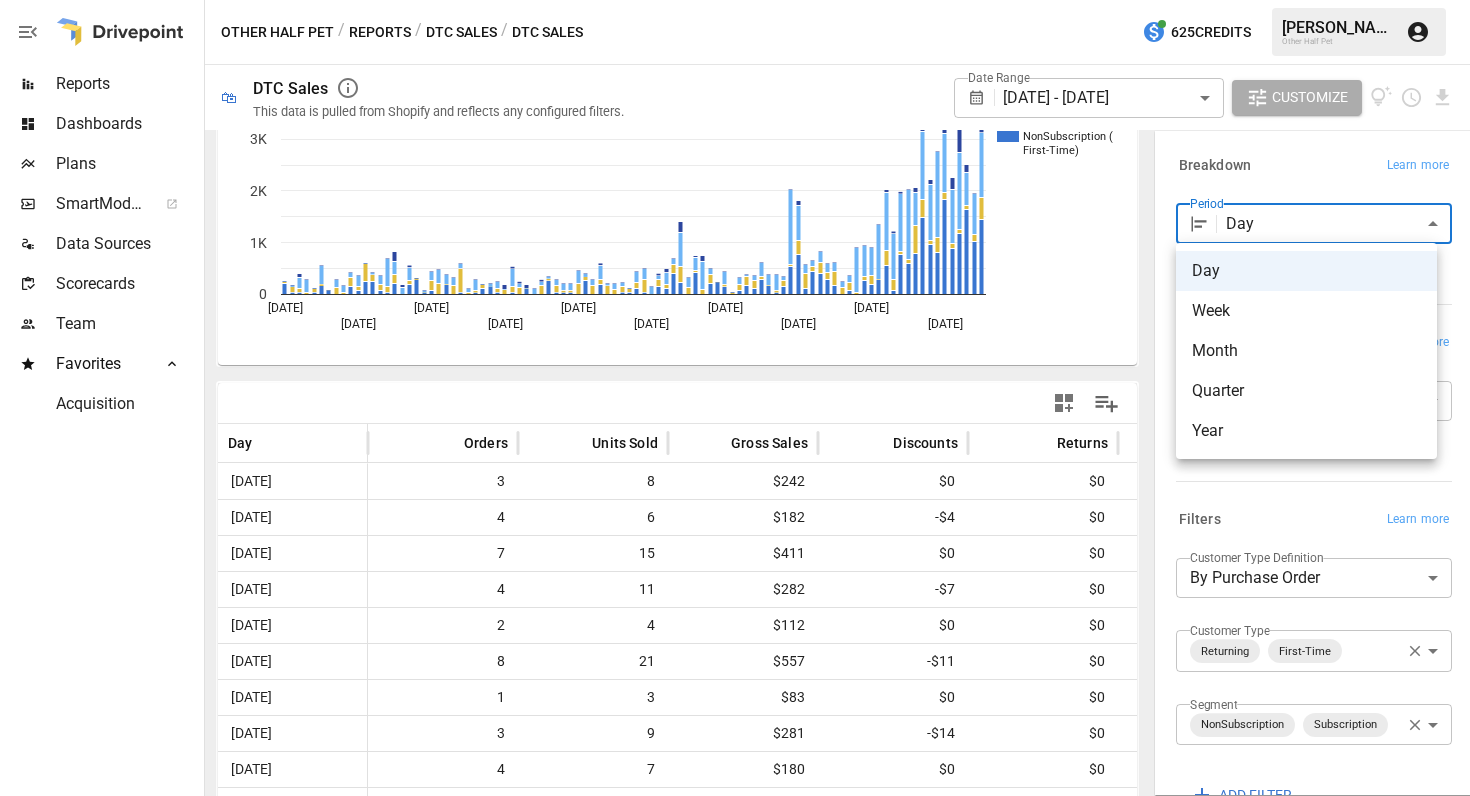 click on "Month" at bounding box center (1306, 351) 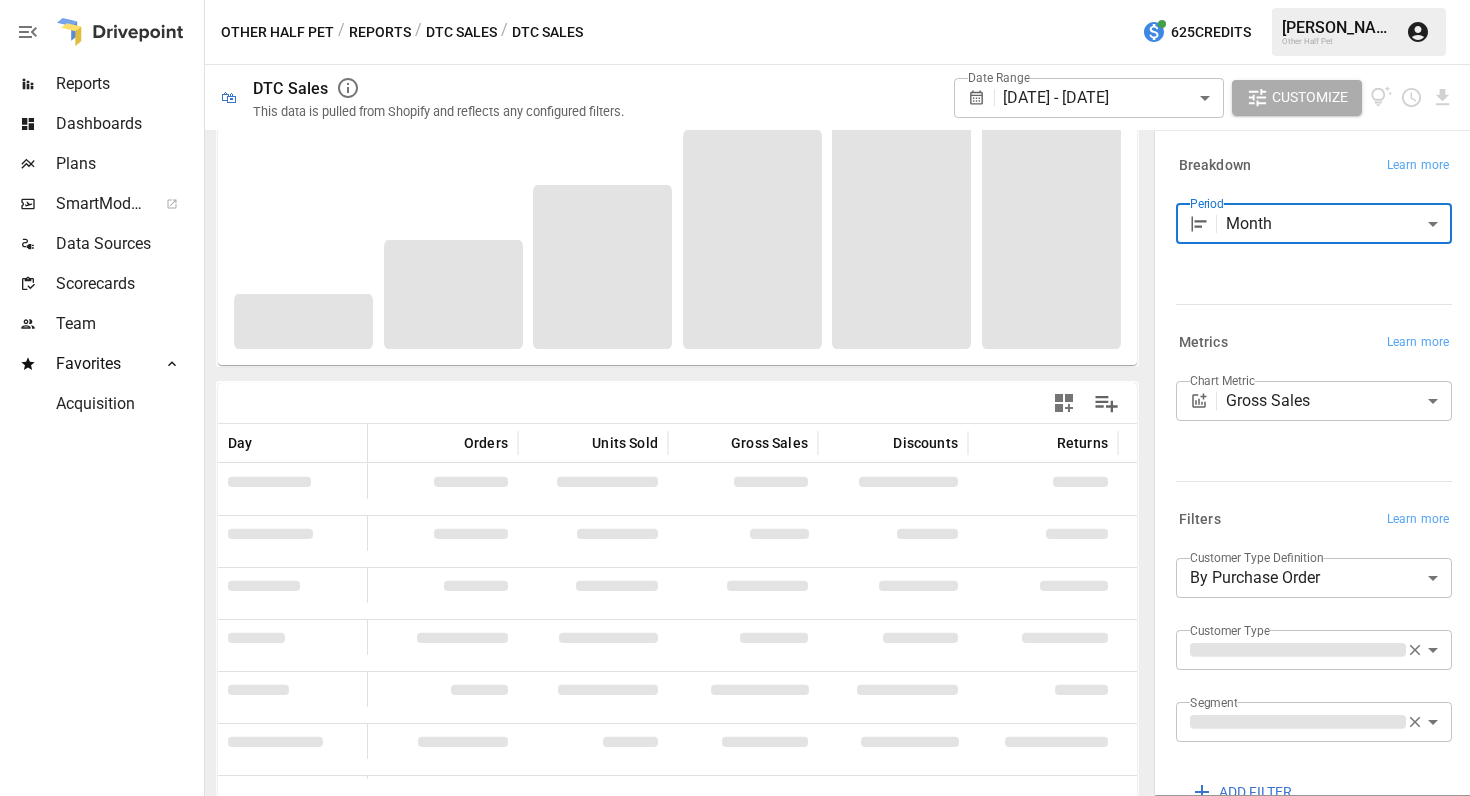 click on "NonSubscription ( Returning) Subscription ( First-Time) Subscription ( Returning) NonSubscription ( First-Time) [DATE] [DATE] [DATE] [DATE] [DATE] [DATE] [DATE] [DATE] [DATE] [DATE] 0 1K 2K 3K 4K 5K 1.5K Day Orders Units Sold Gross Sales Discounts Returns Net Sales [DATE] 3 8 $242 $0 $0 $242 [DATE] 4 6 $182 -$4 $0 $179 [DATE] 7 15 $411 $0 $0 $411 [DATE] 4 11 $282 -$7 $0 $275 [DATE] 2 4 $112 $0 $0 $112 [DATE] 8 21 $557 -$11 $0 $546 [DATE] 1 3 $83 $0 $0 $83 [DATE] 3 9 $281 -$14 $0 $267 [DATE] 4 7 $180 $0 $0 $180 [DATE] 5 12 $434 -$10 $0 $424 [DATE] 6 12 $366 -$11 -$160 $195 [DATE] 8 18 $597 $0 $0 $597 [DATE] 8 14 $424 -$4 $0 $421 [DATE] 6 14 $371 -$7 $0 $364" at bounding box center [677, 379] 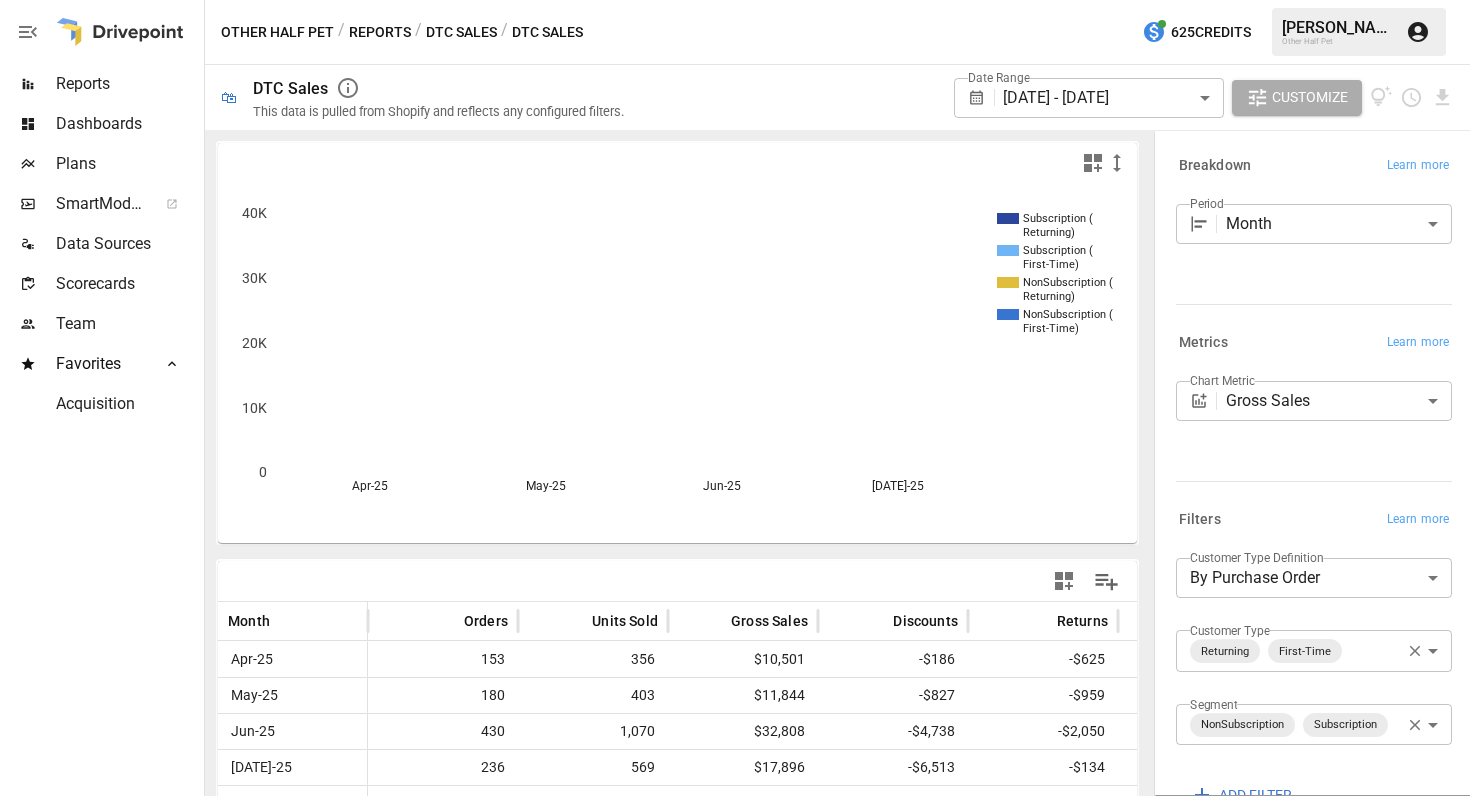 scroll, scrollTop: 96, scrollLeft: 0, axis: vertical 